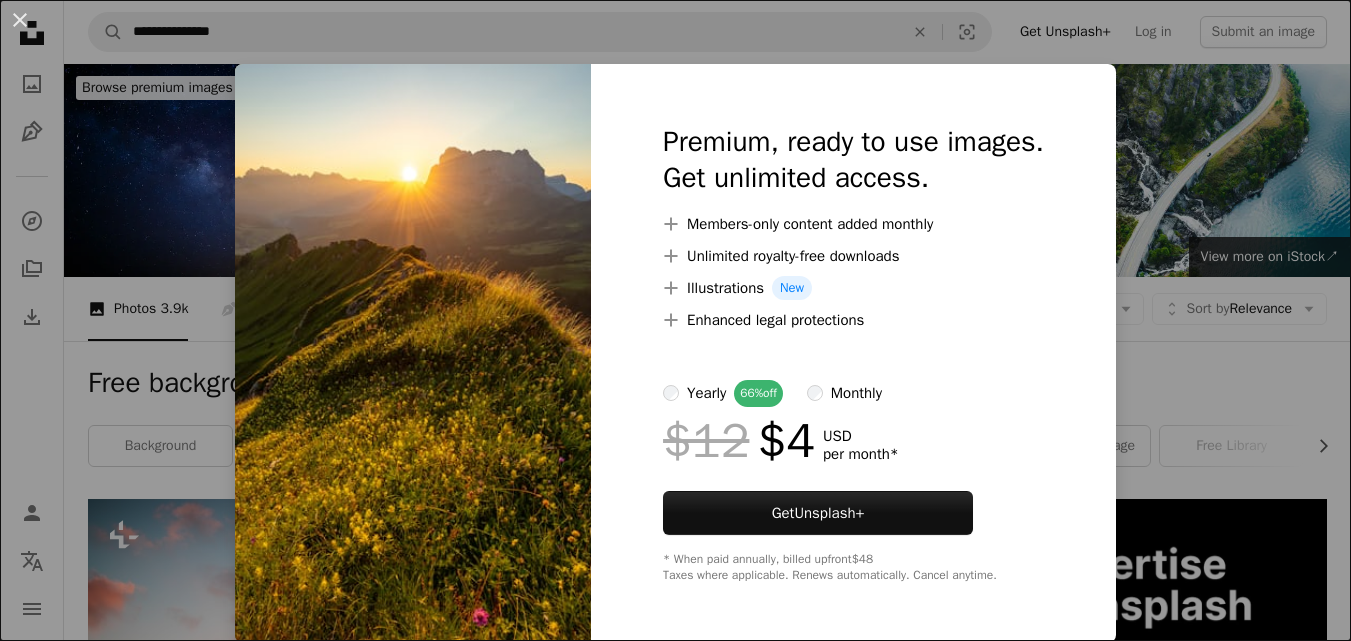 scroll, scrollTop: 3200, scrollLeft: 0, axis: vertical 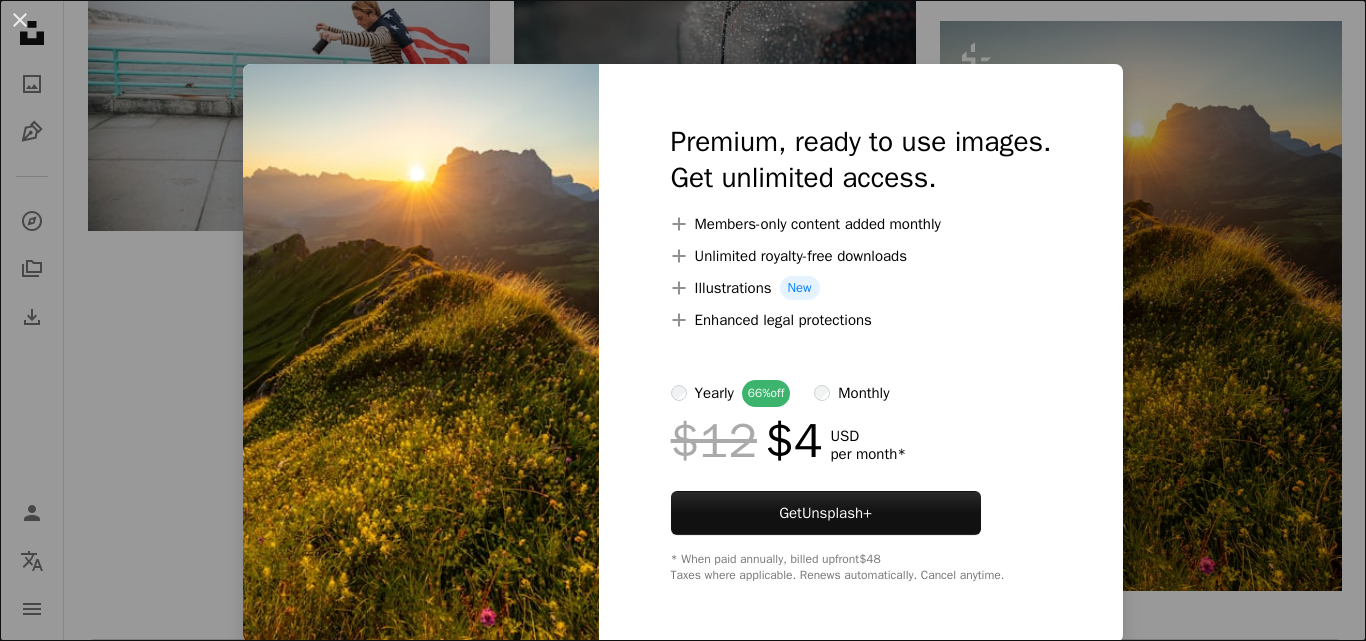 click on "An X shape Premium, ready to use images. Get unlimited access. A plus sign Members-only content added monthly A plus sign Unlimited royalty-free downloads A plus sign Illustrations  New A plus sign Enhanced legal protections yearly 66%  off monthly $12   $4 USD per month * Get  Unsplash+ * When paid annually, billed upfront  $48 Taxes where applicable. Renews automatically. Cancel anytime." at bounding box center (683, 320) 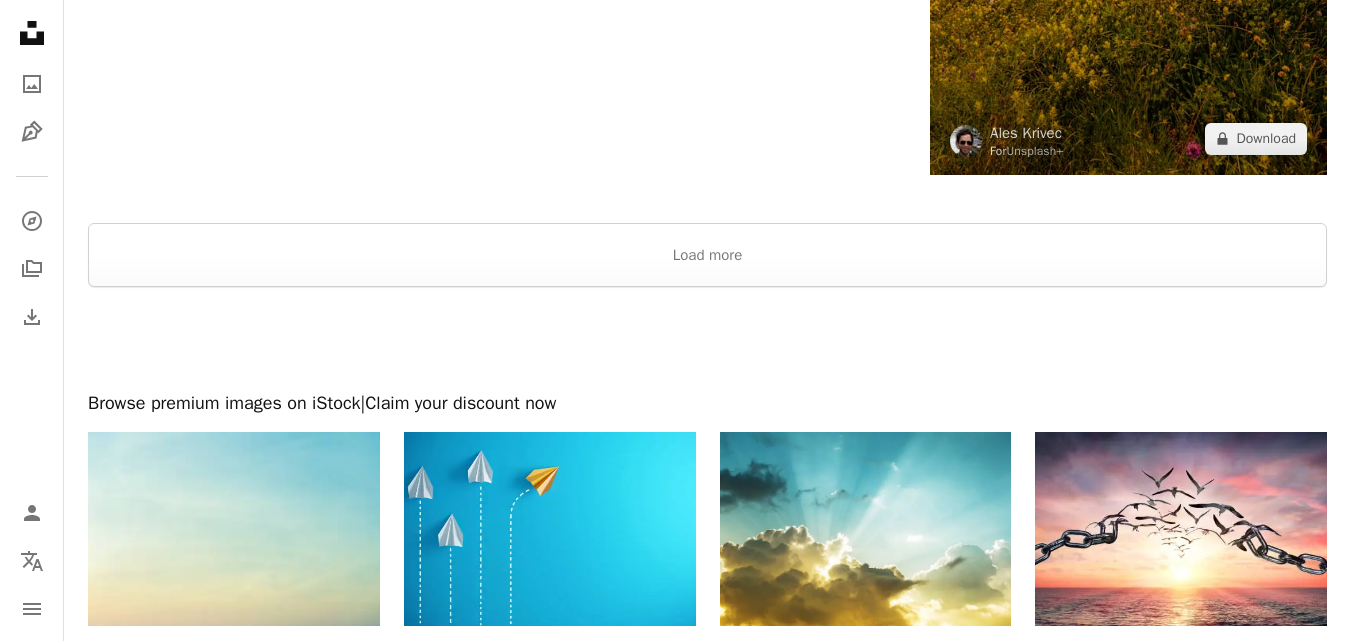 scroll, scrollTop: 3700, scrollLeft: 0, axis: vertical 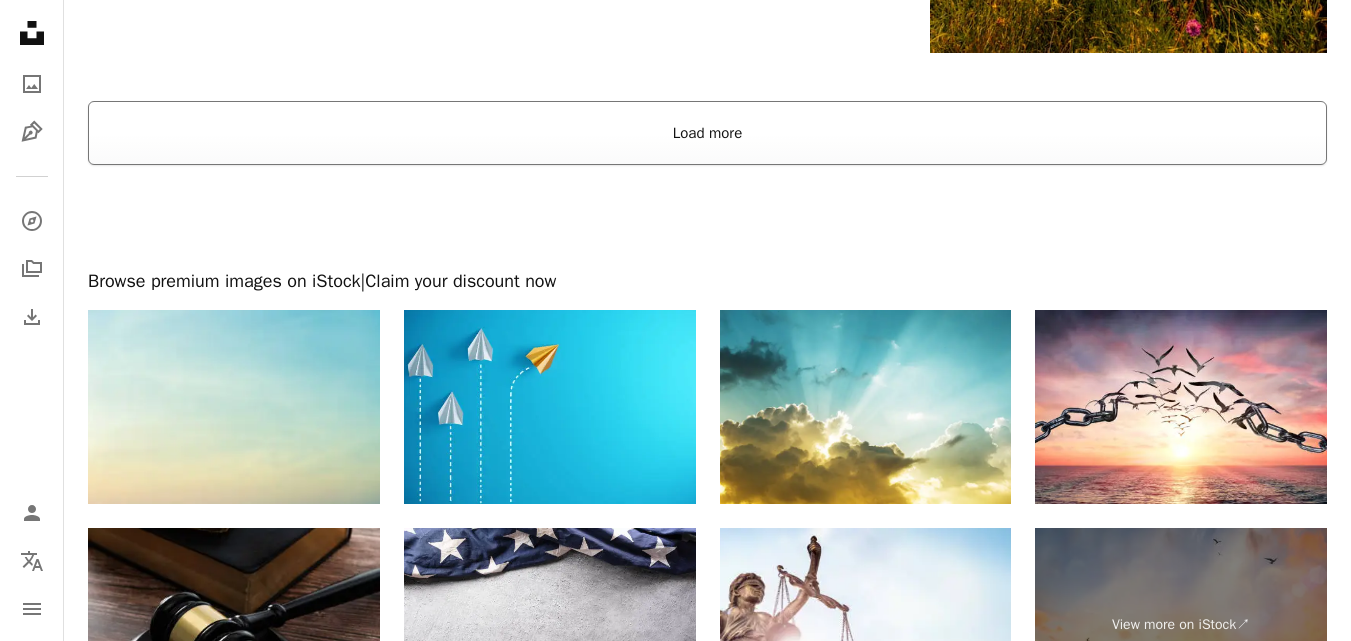 click on "Load more" at bounding box center (707, 133) 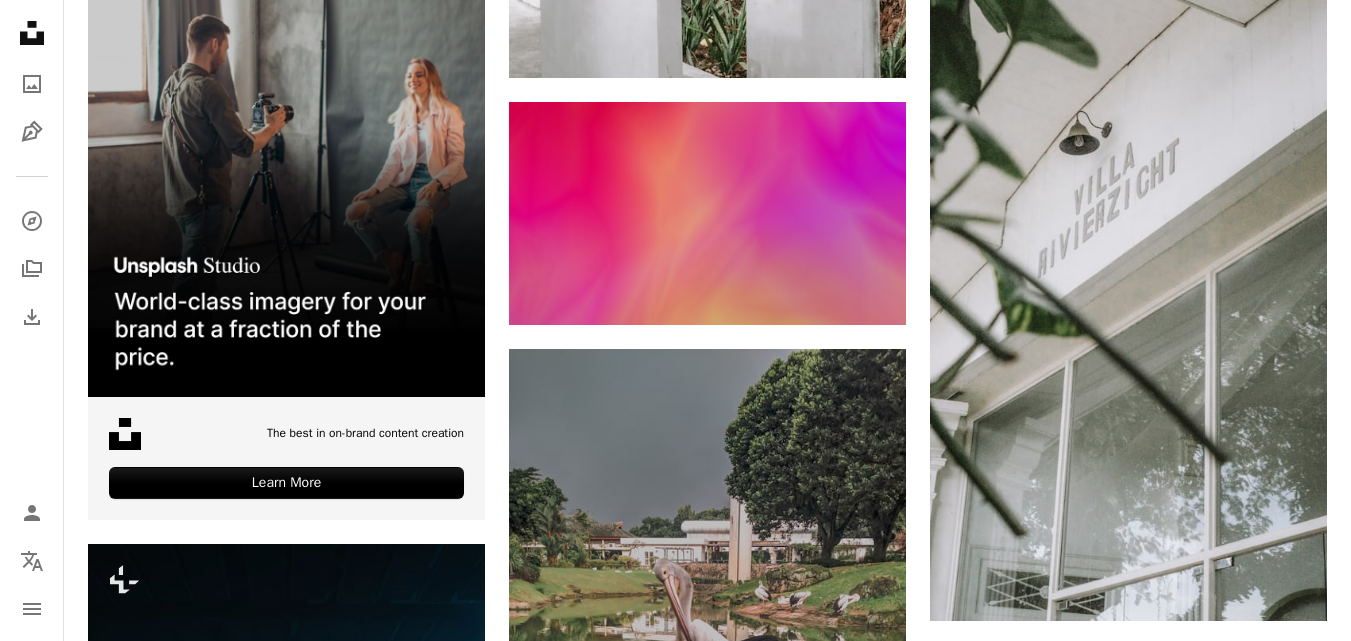 scroll, scrollTop: 4200, scrollLeft: 0, axis: vertical 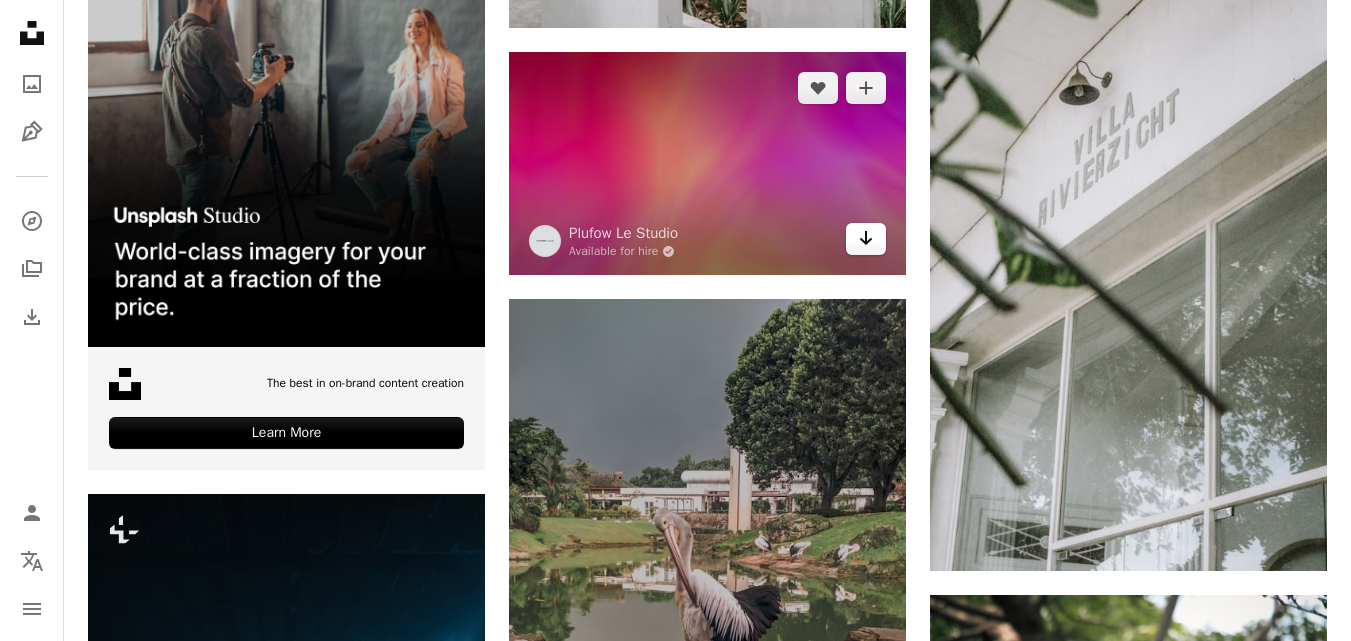 click on "Arrow pointing down" 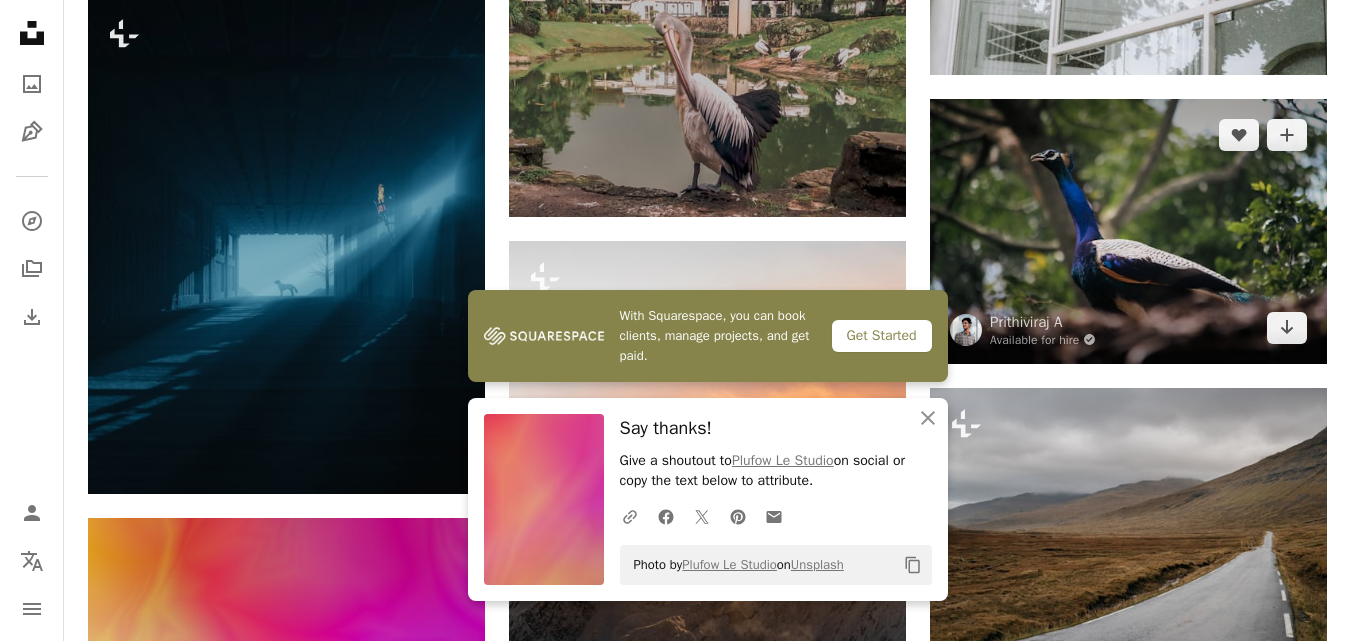 scroll, scrollTop: 4700, scrollLeft: 0, axis: vertical 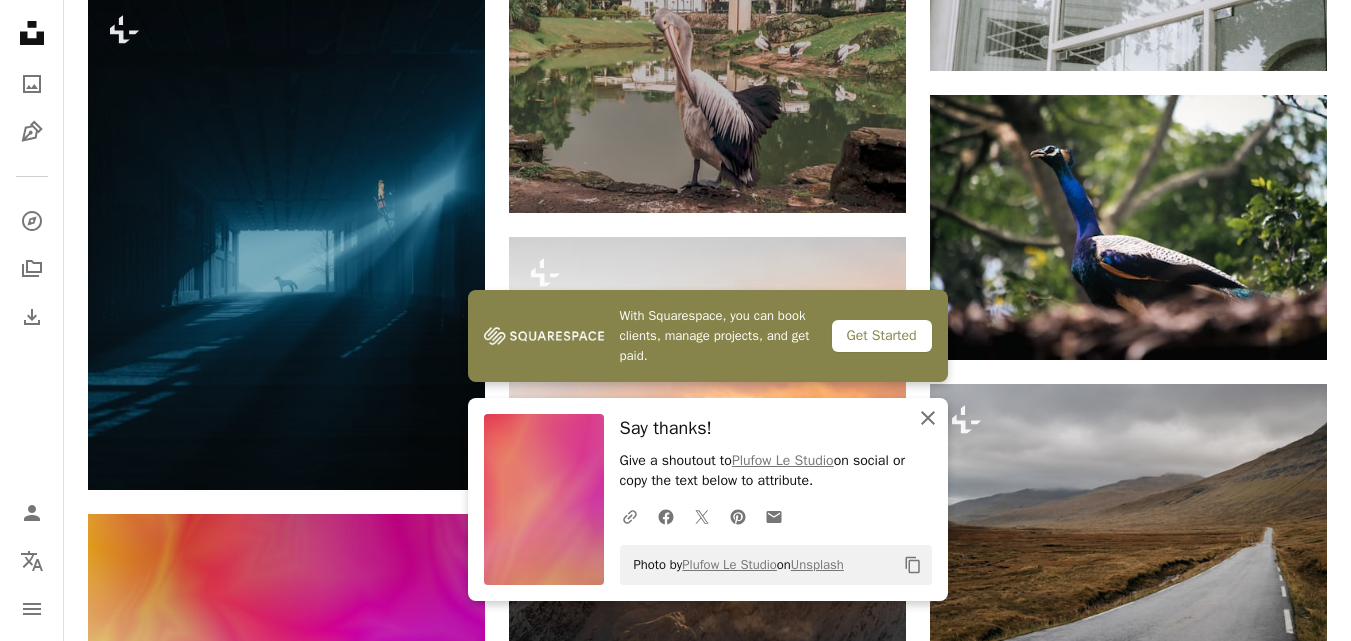 click on "An X shape" 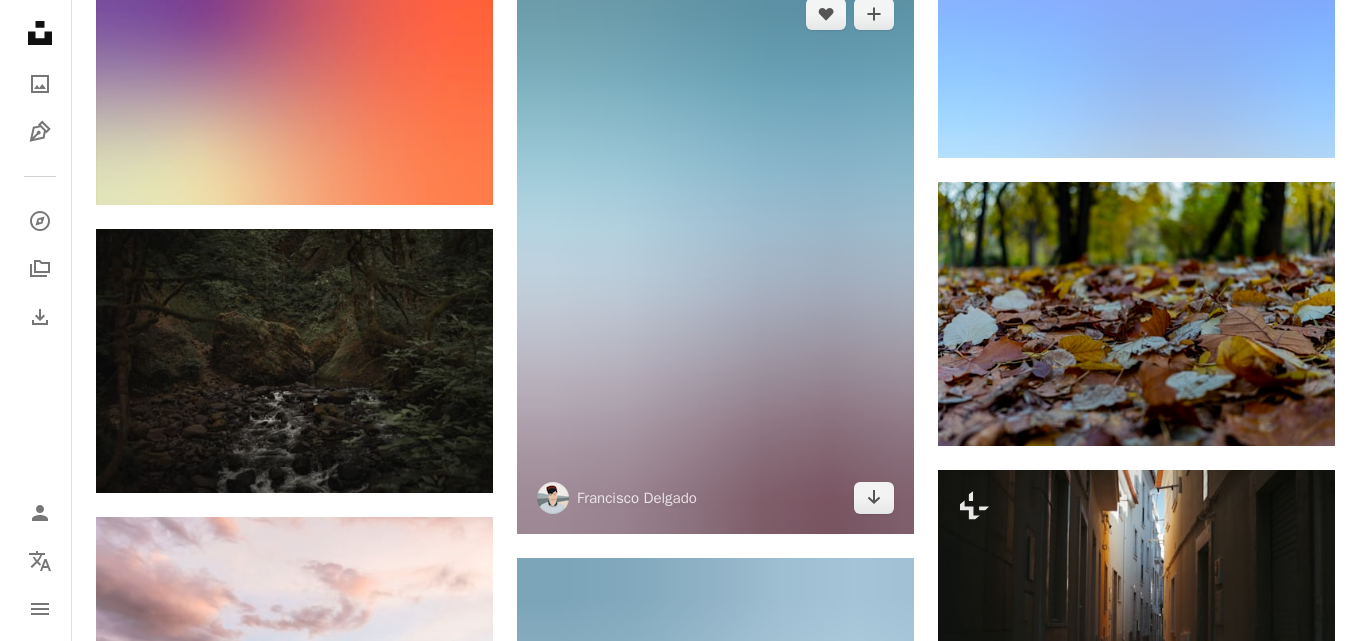 scroll, scrollTop: 5200, scrollLeft: 0, axis: vertical 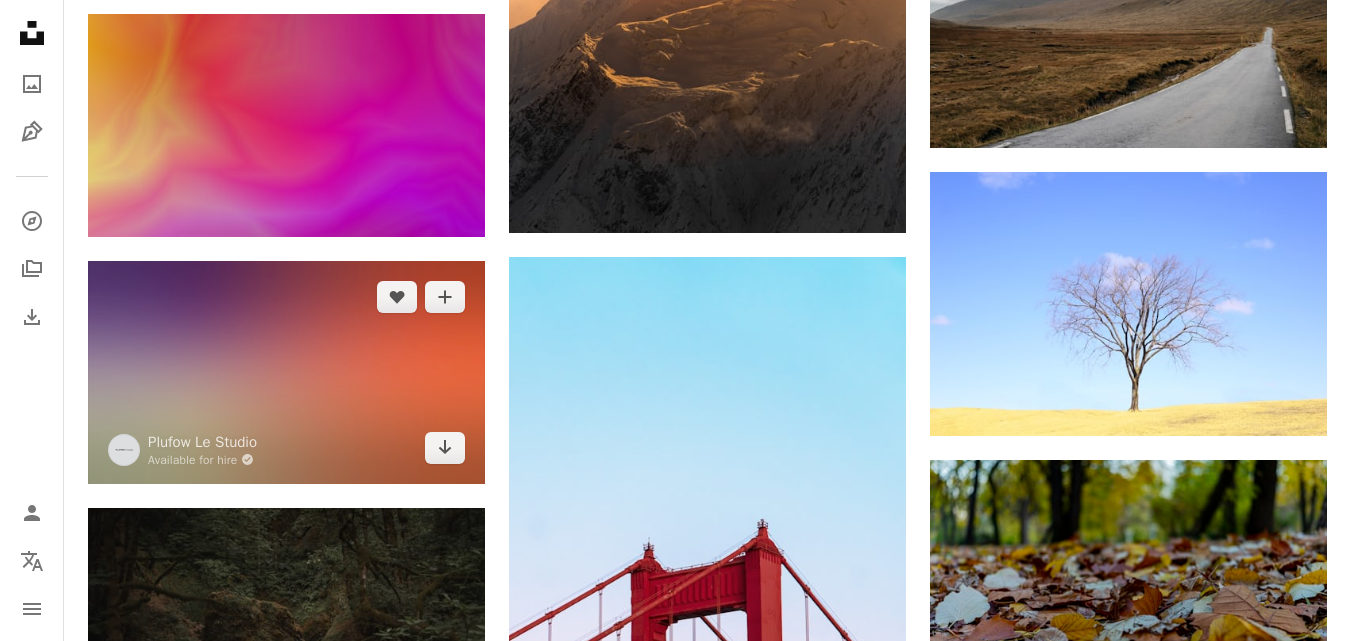 click at bounding box center [286, 372] 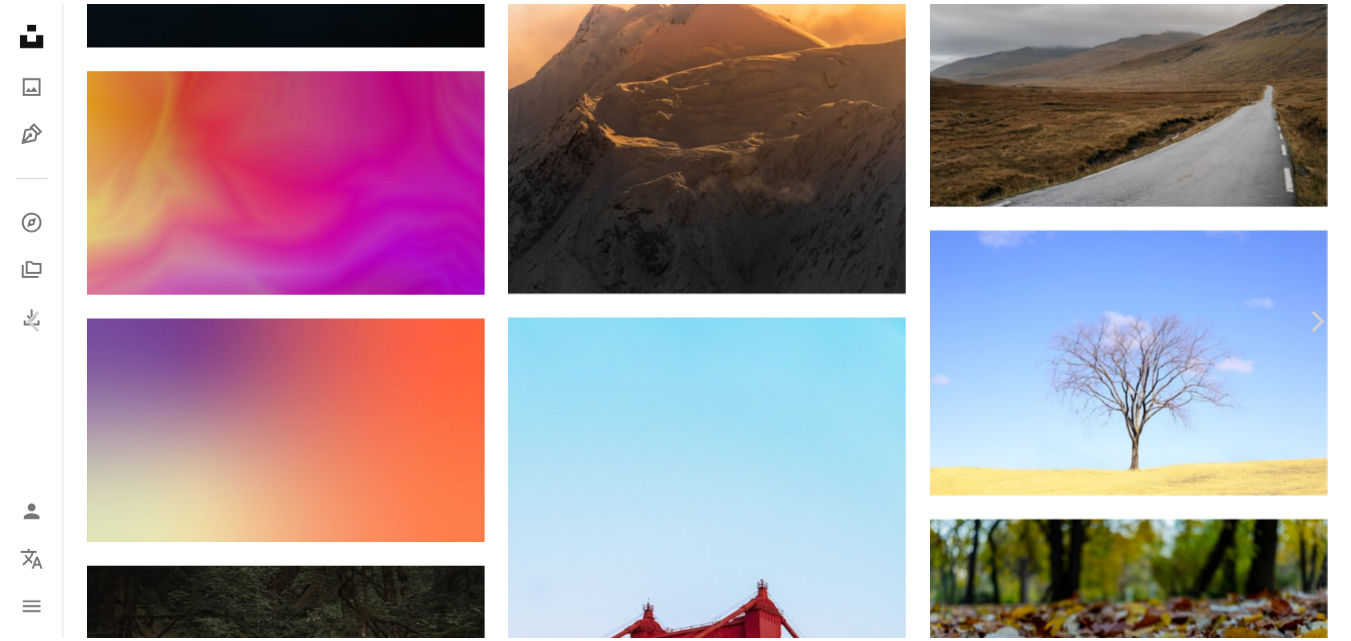 scroll, scrollTop: 6144, scrollLeft: 0, axis: vertical 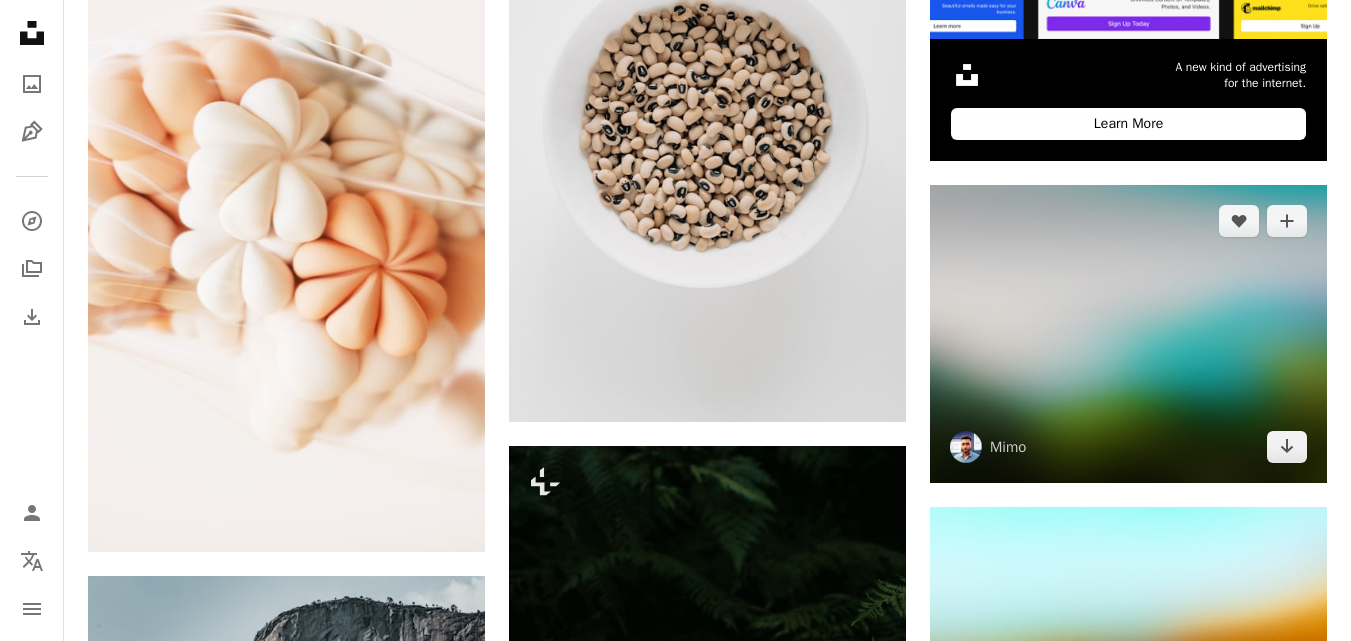 click at bounding box center [1128, 334] 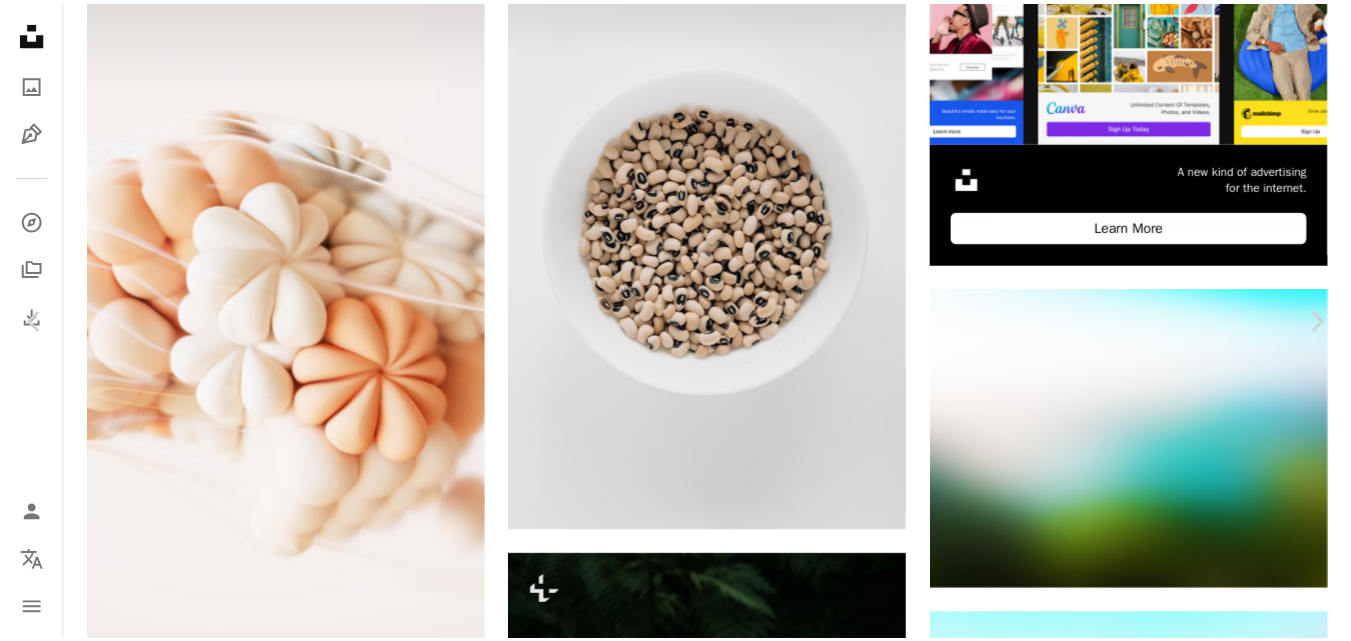 scroll, scrollTop: 5122, scrollLeft: 0, axis: vertical 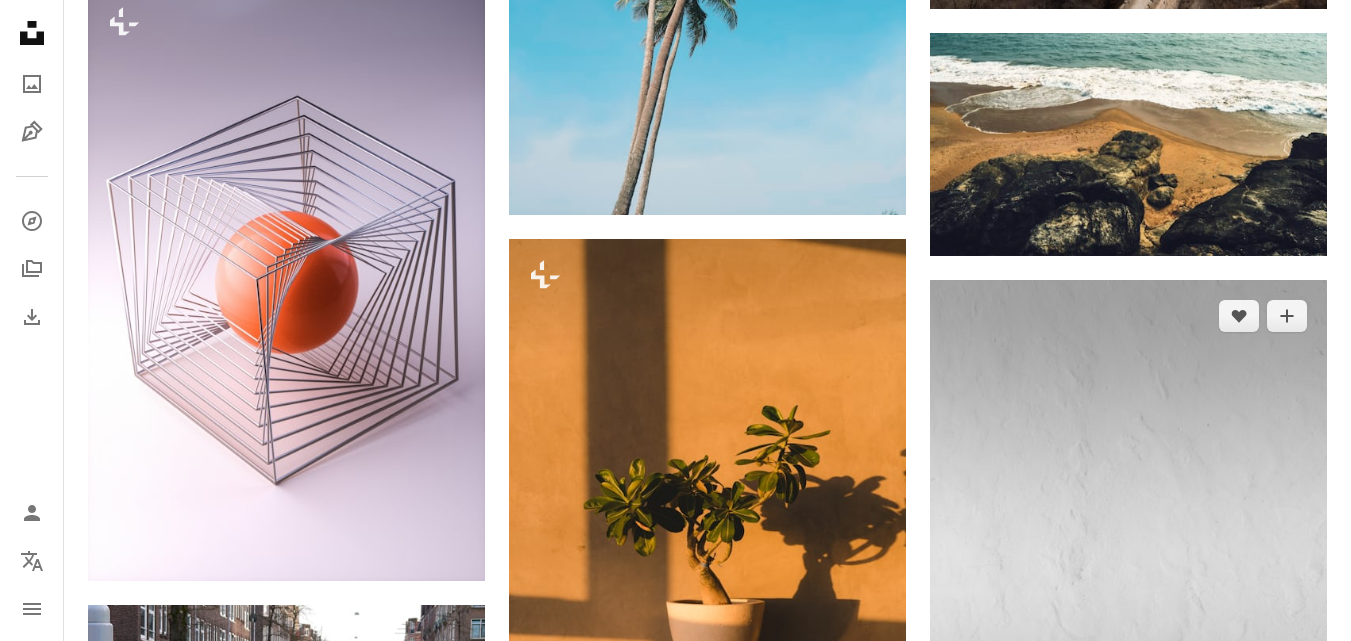 click at bounding box center (1128, 578) 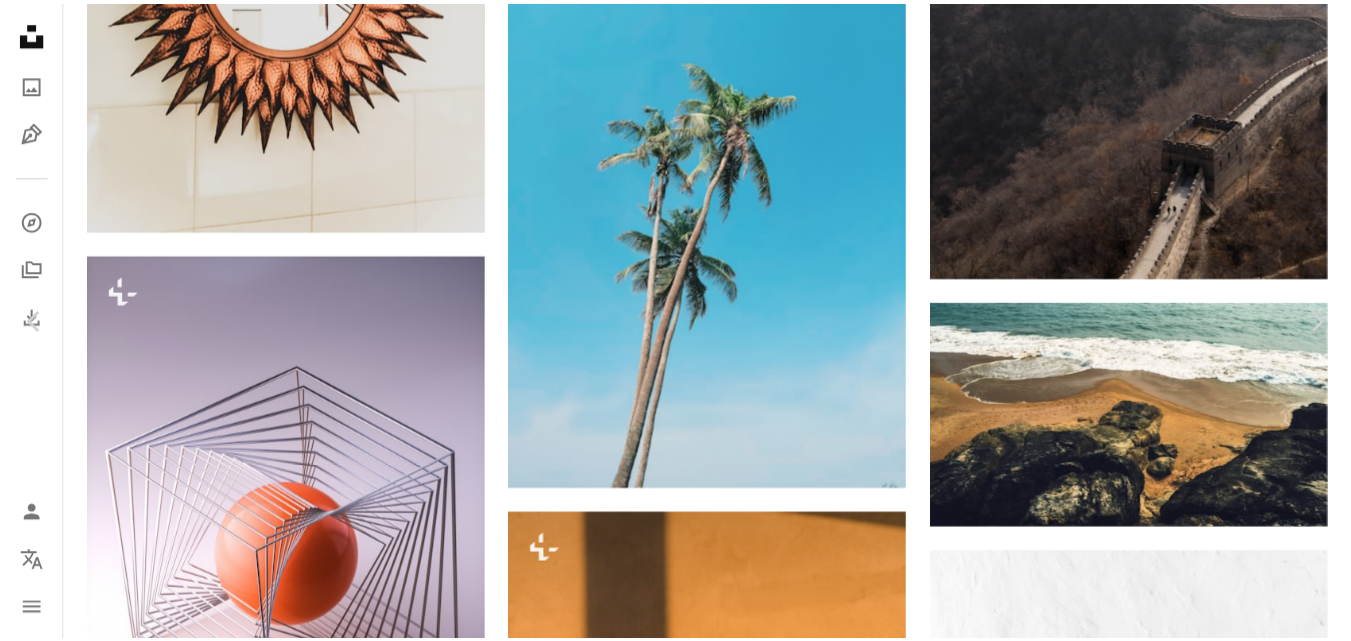 scroll, scrollTop: 4000, scrollLeft: 0, axis: vertical 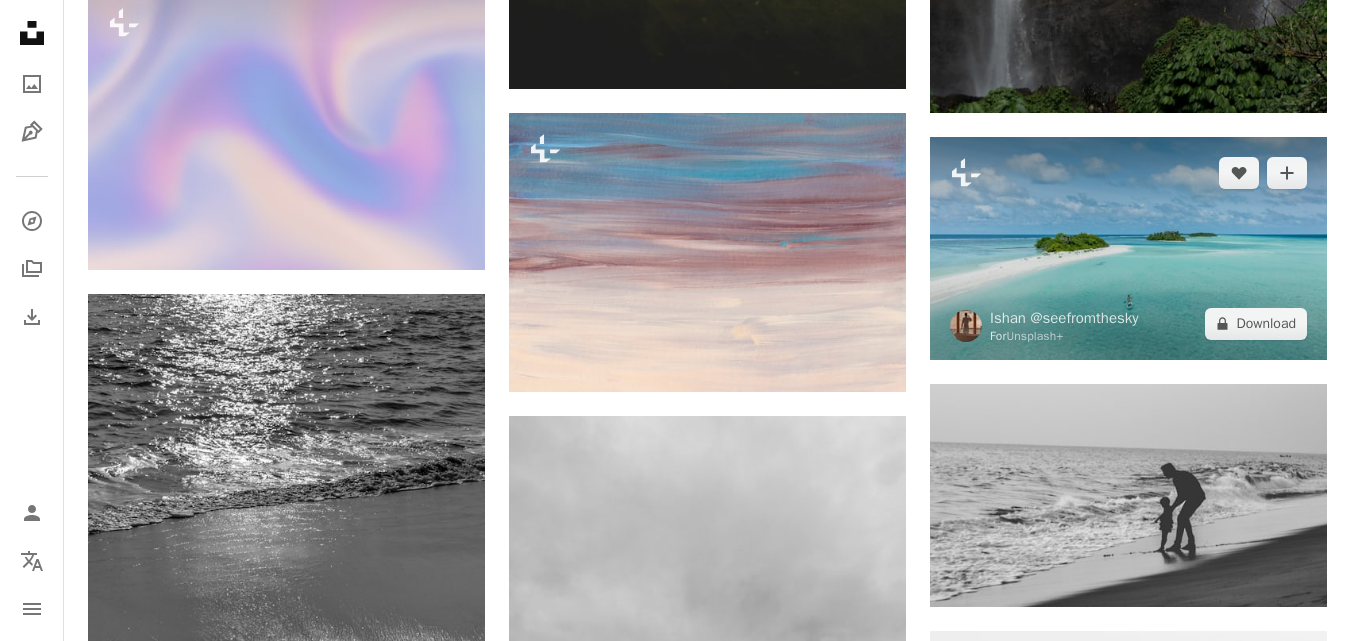 click at bounding box center [1128, 248] 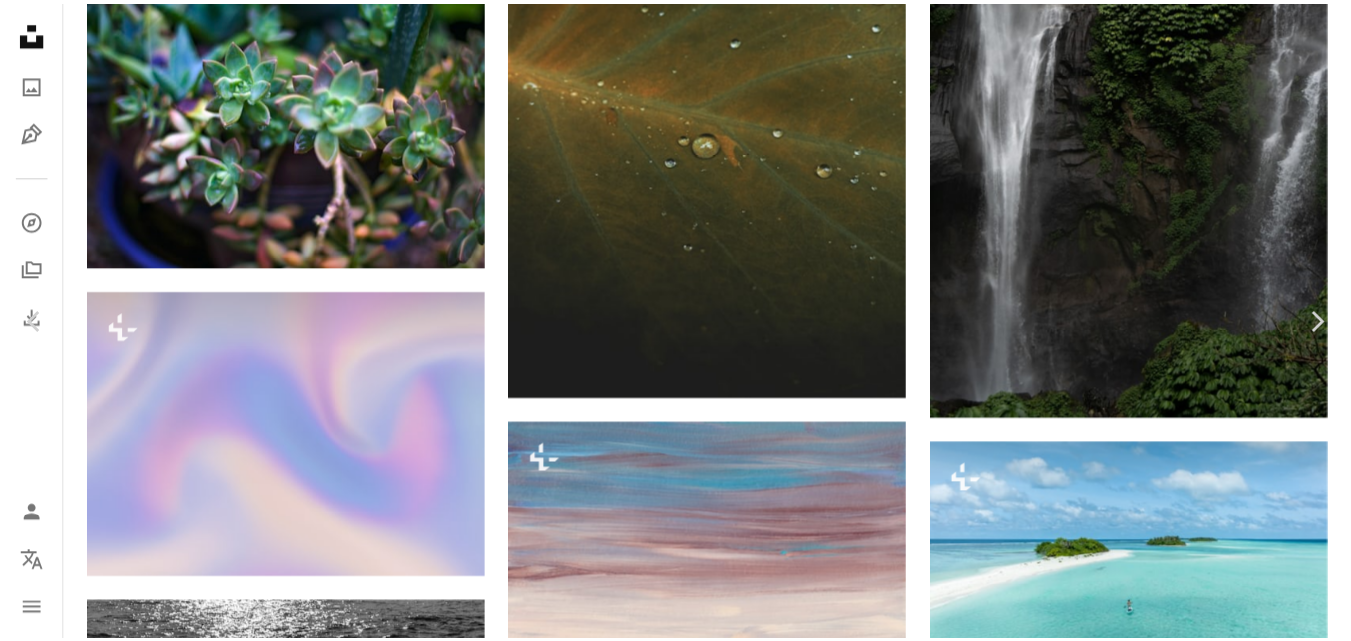 scroll, scrollTop: 6510, scrollLeft: 0, axis: vertical 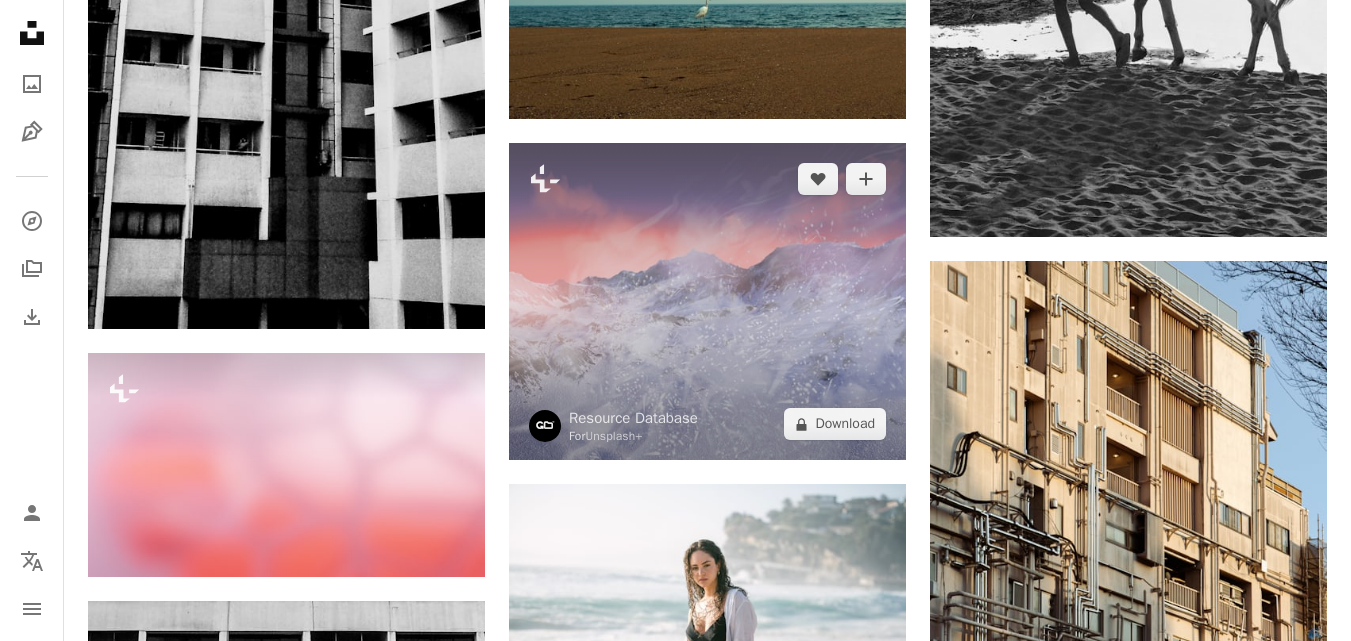 click at bounding box center [707, 302] 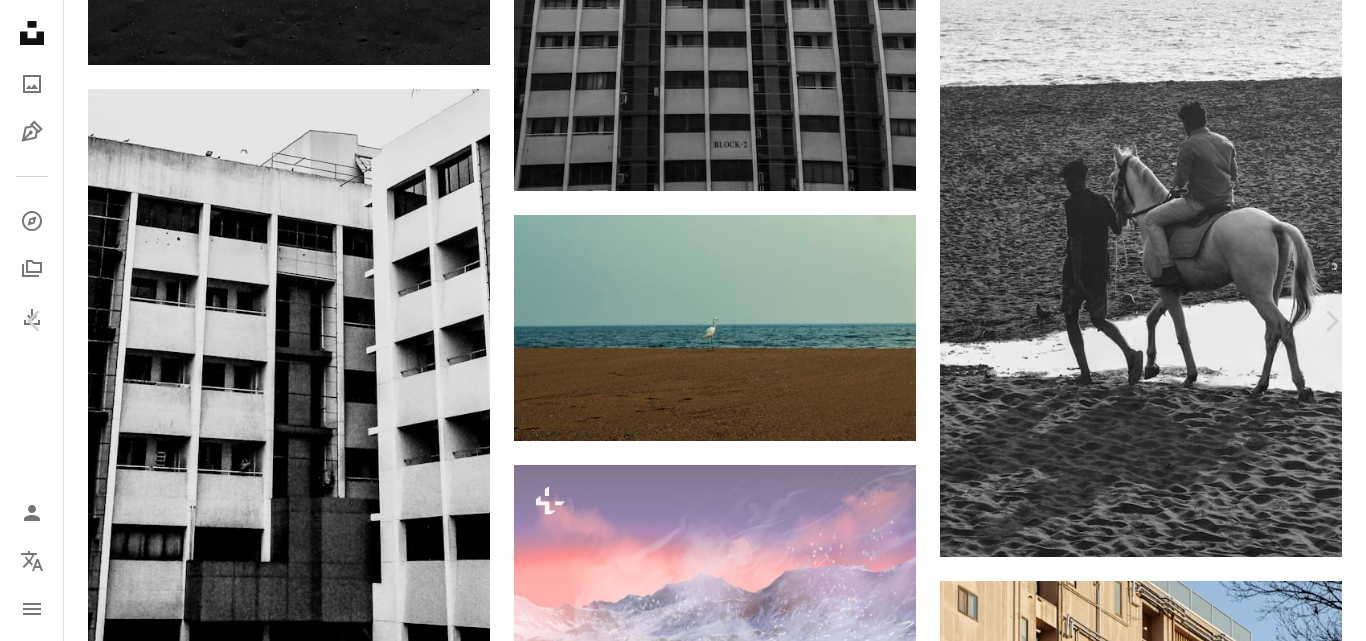 scroll, scrollTop: 2000, scrollLeft: 0, axis: vertical 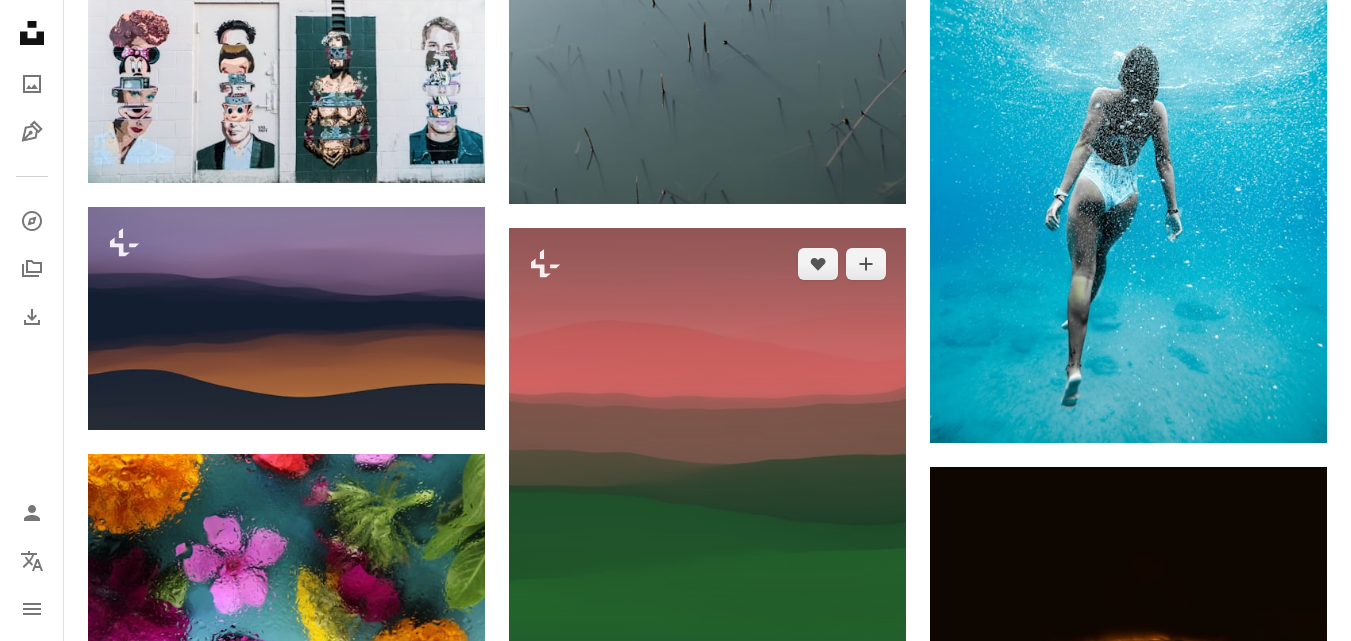click at bounding box center [707, 493] 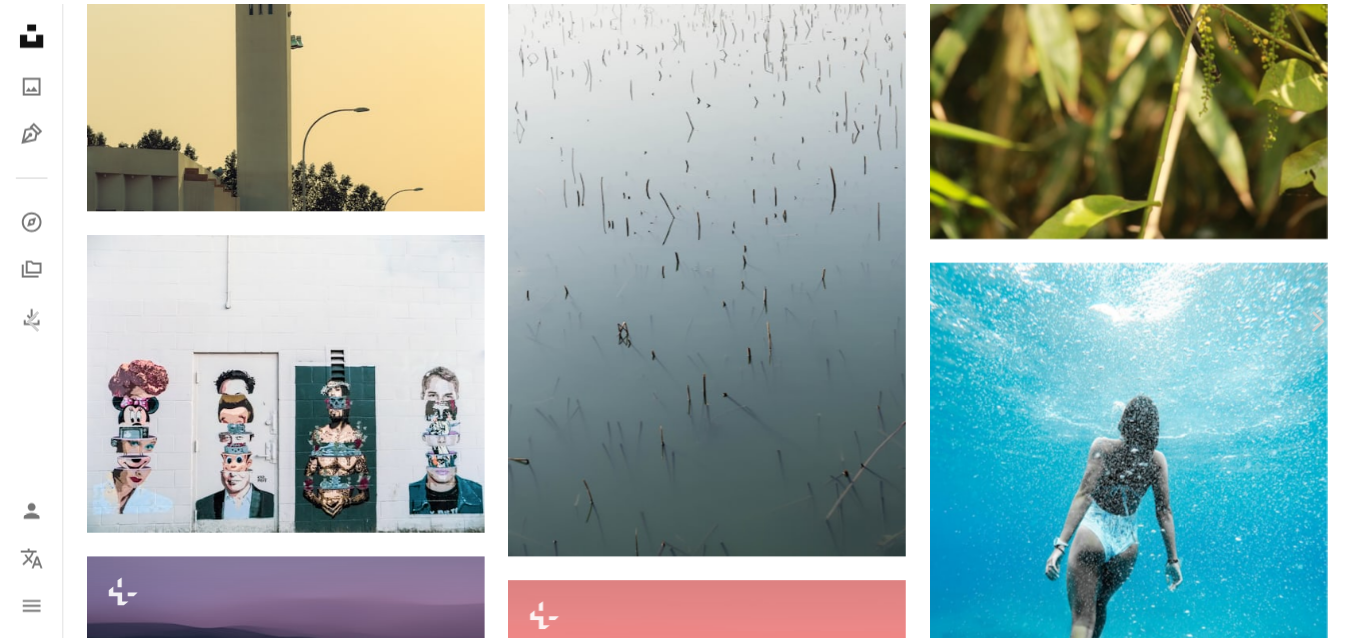 scroll, scrollTop: 3000, scrollLeft: 0, axis: vertical 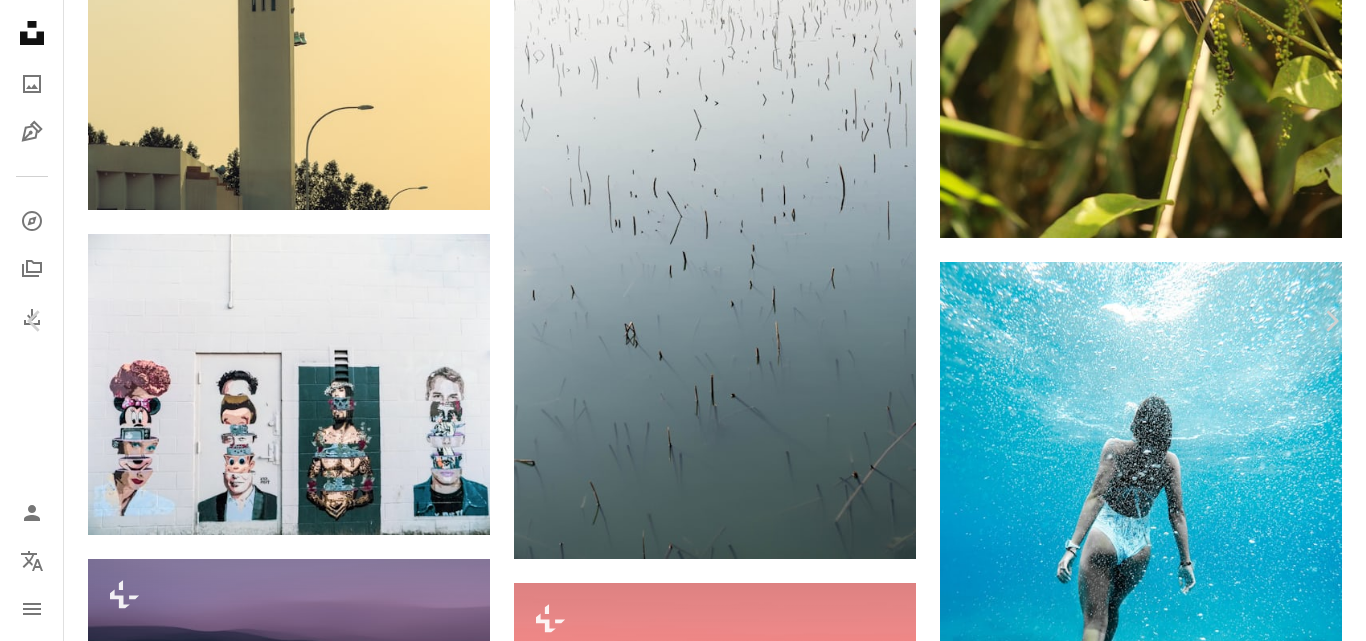 click on "An X shape" at bounding box center [20, 20] 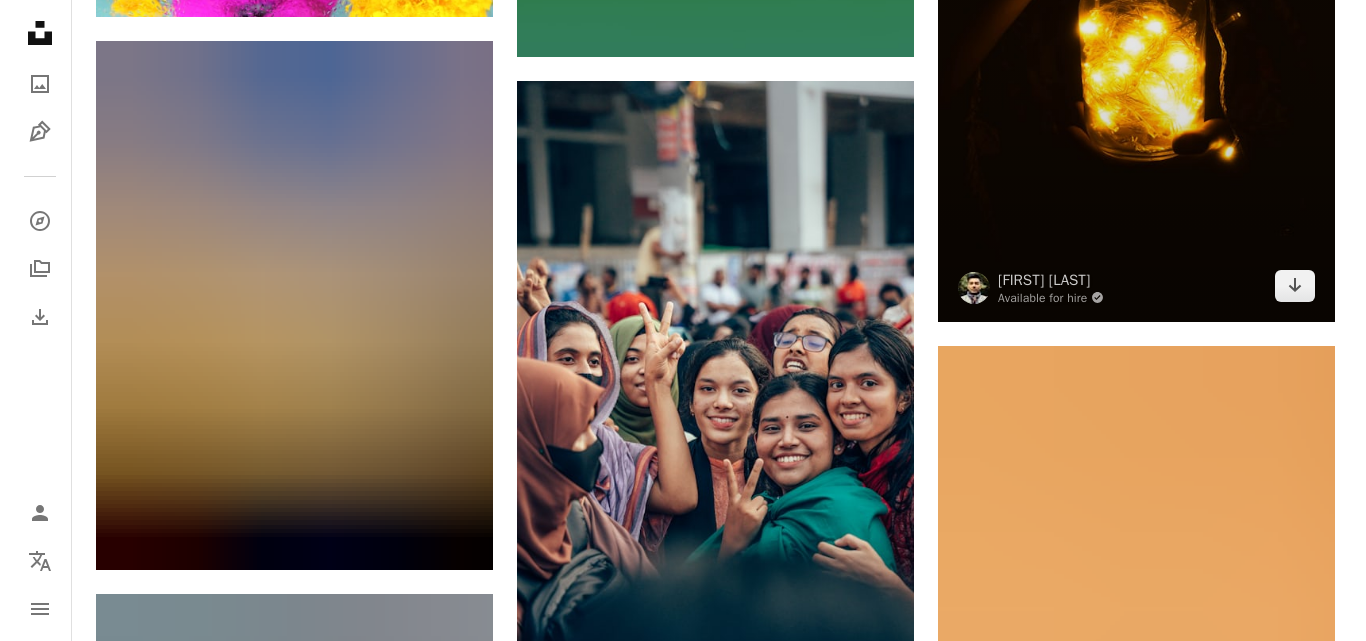 scroll, scrollTop: 30700, scrollLeft: 0, axis: vertical 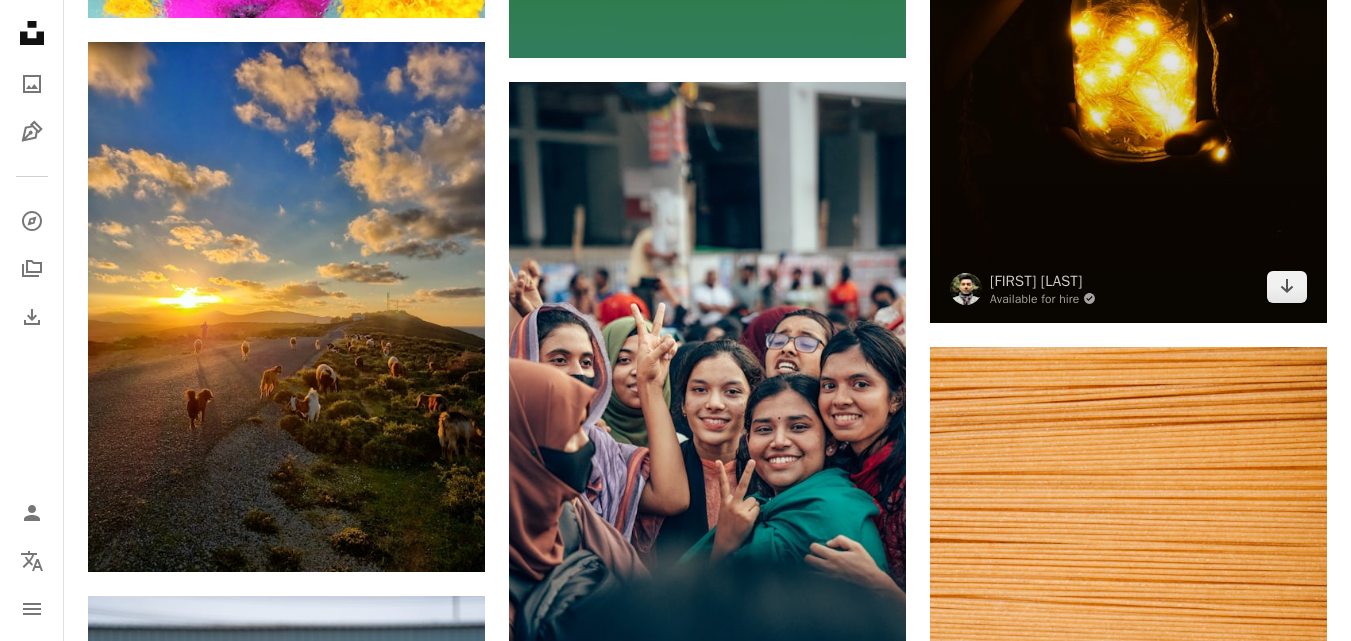 click at bounding box center (1128, 45) 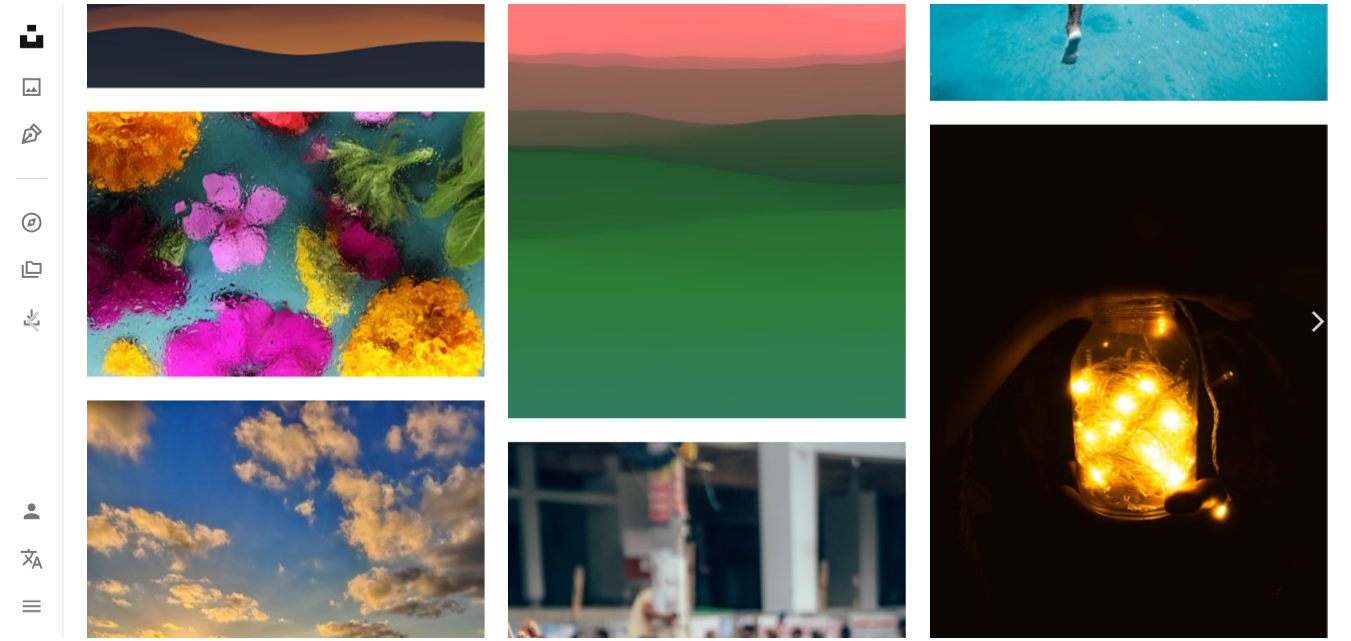 scroll, scrollTop: 6100, scrollLeft: 0, axis: vertical 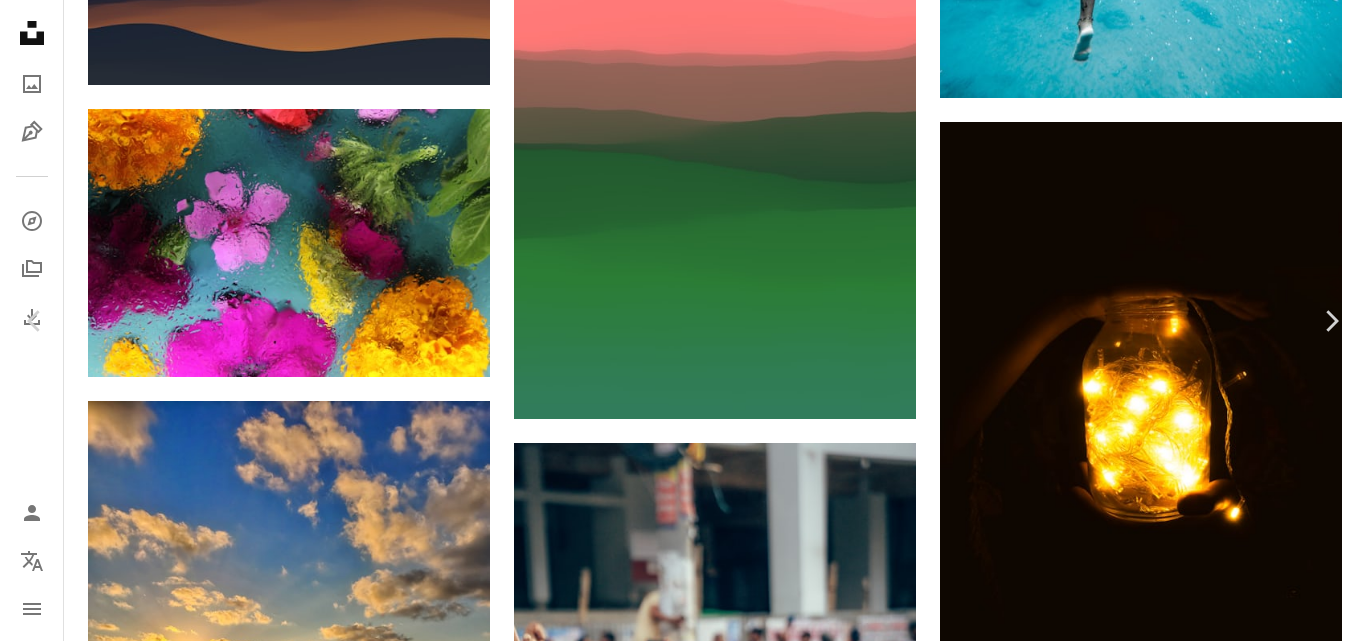 click on "Arrow pointing down" 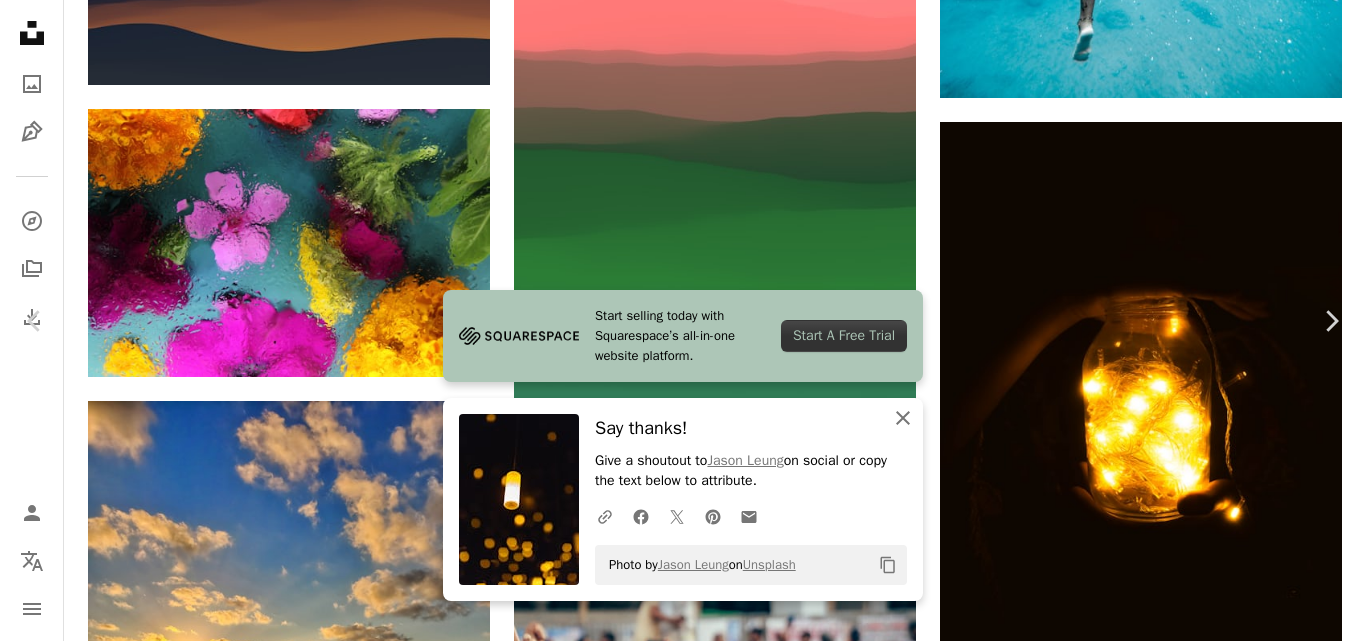 click on "An X shape" 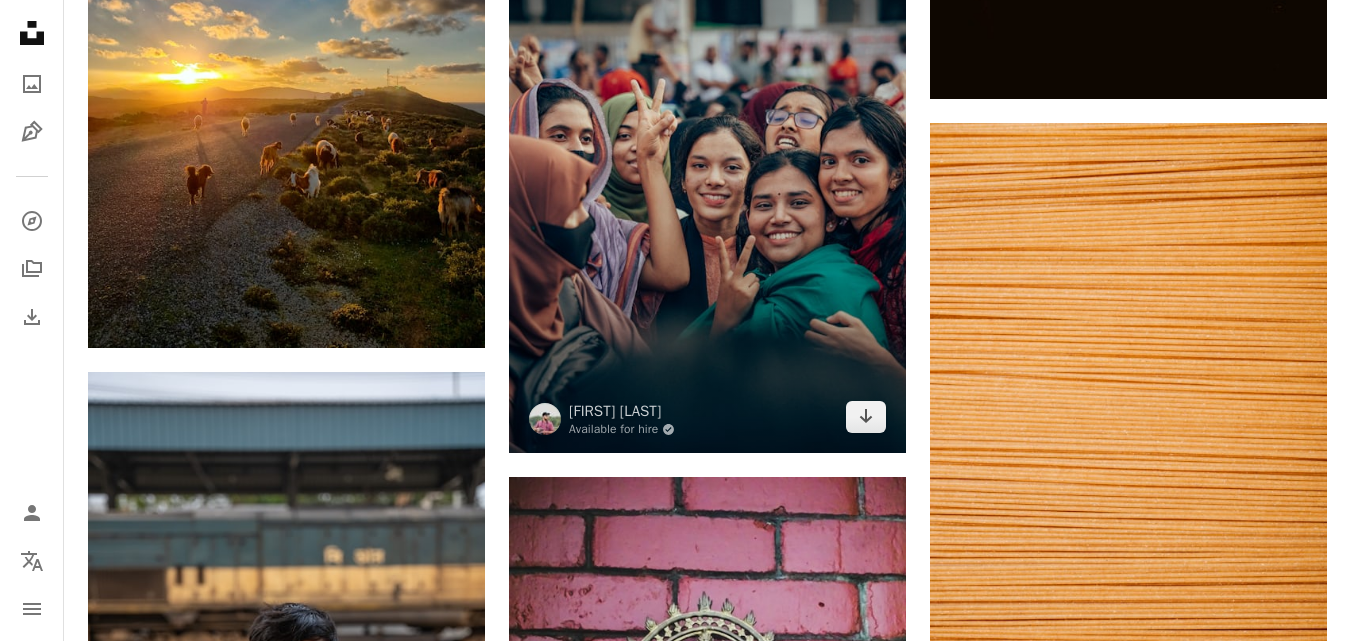 scroll, scrollTop: 30700, scrollLeft: 0, axis: vertical 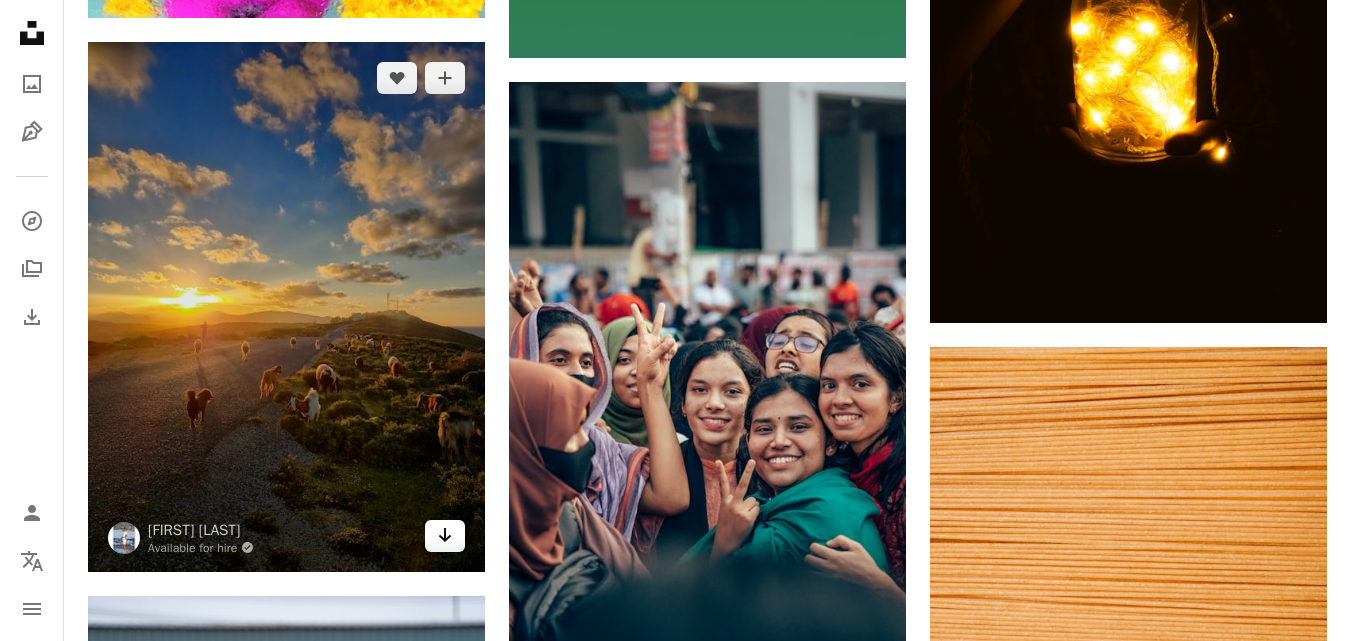 click 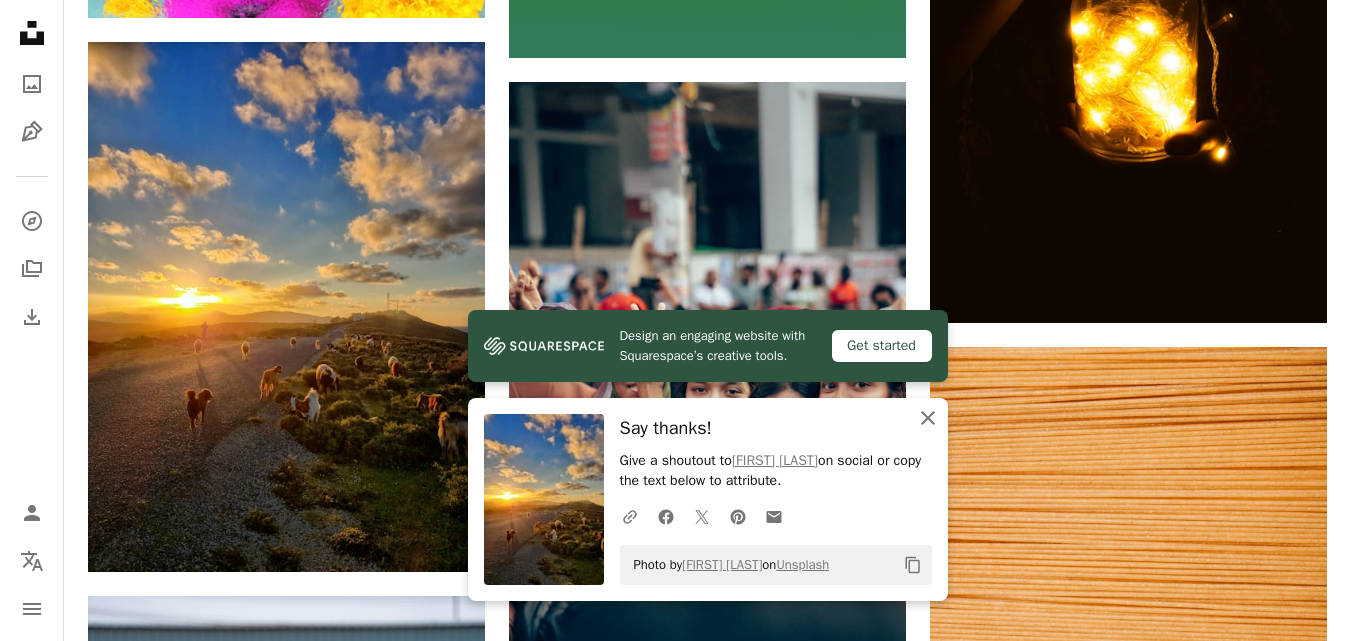 click 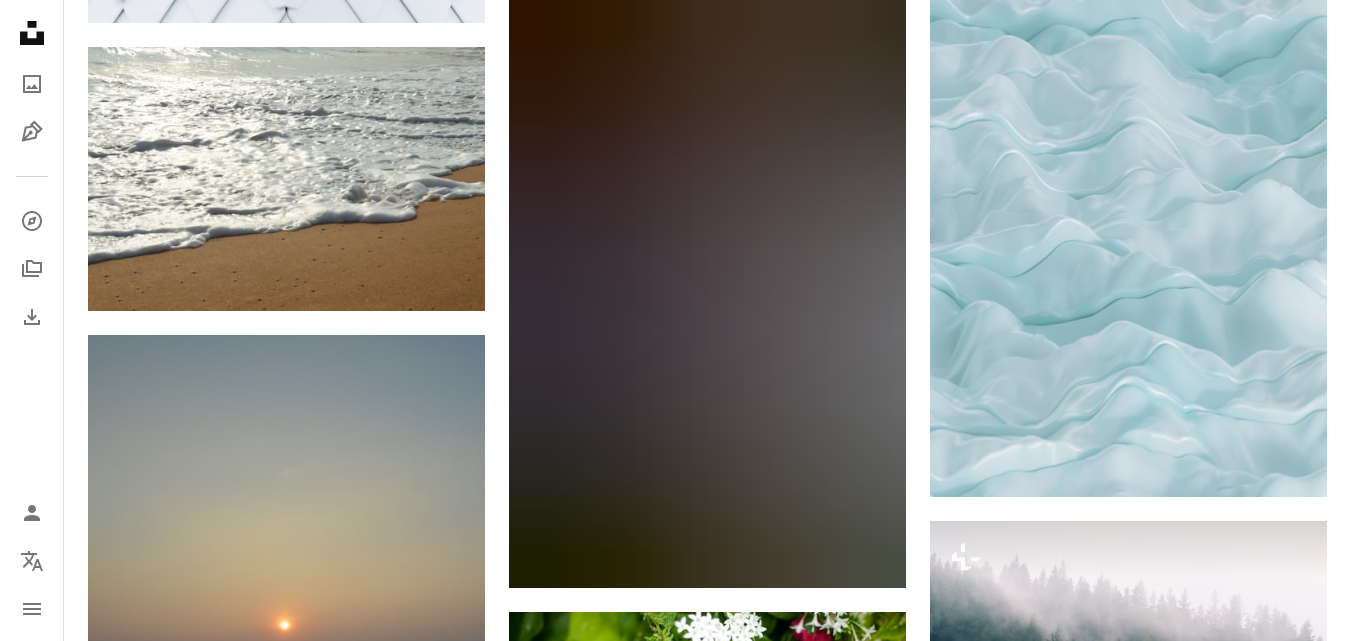 scroll, scrollTop: 49100, scrollLeft: 0, axis: vertical 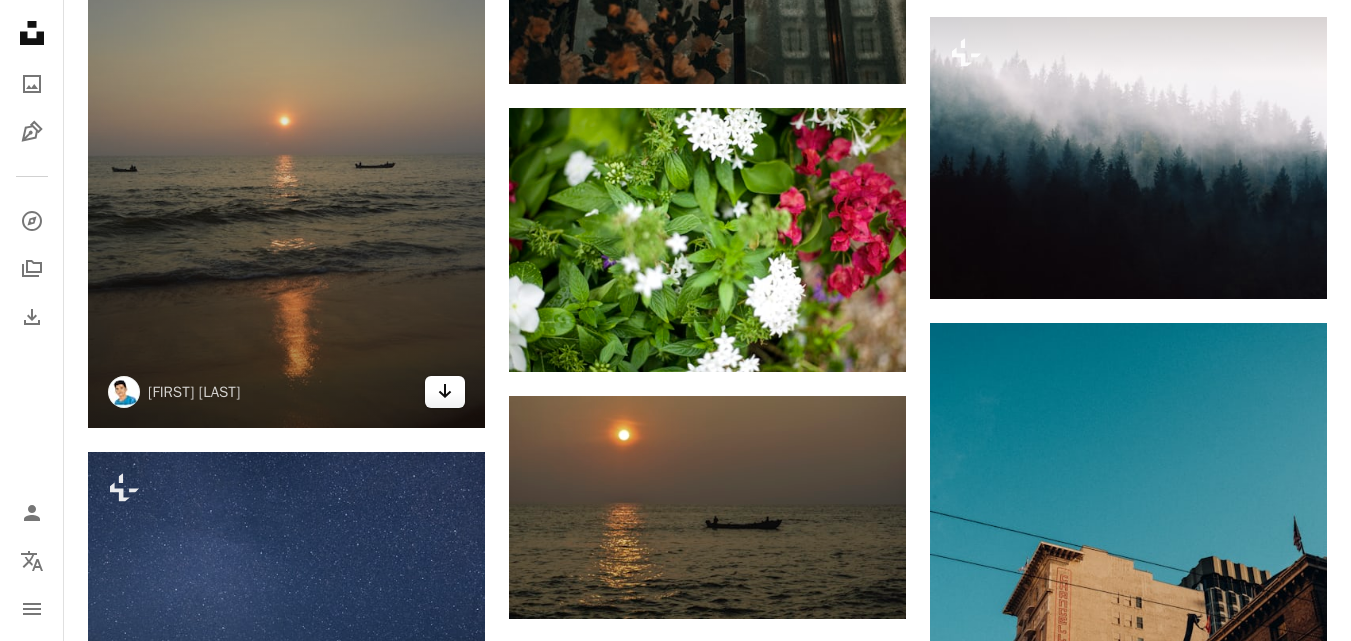 click on "Arrow pointing down" at bounding box center (445, 392) 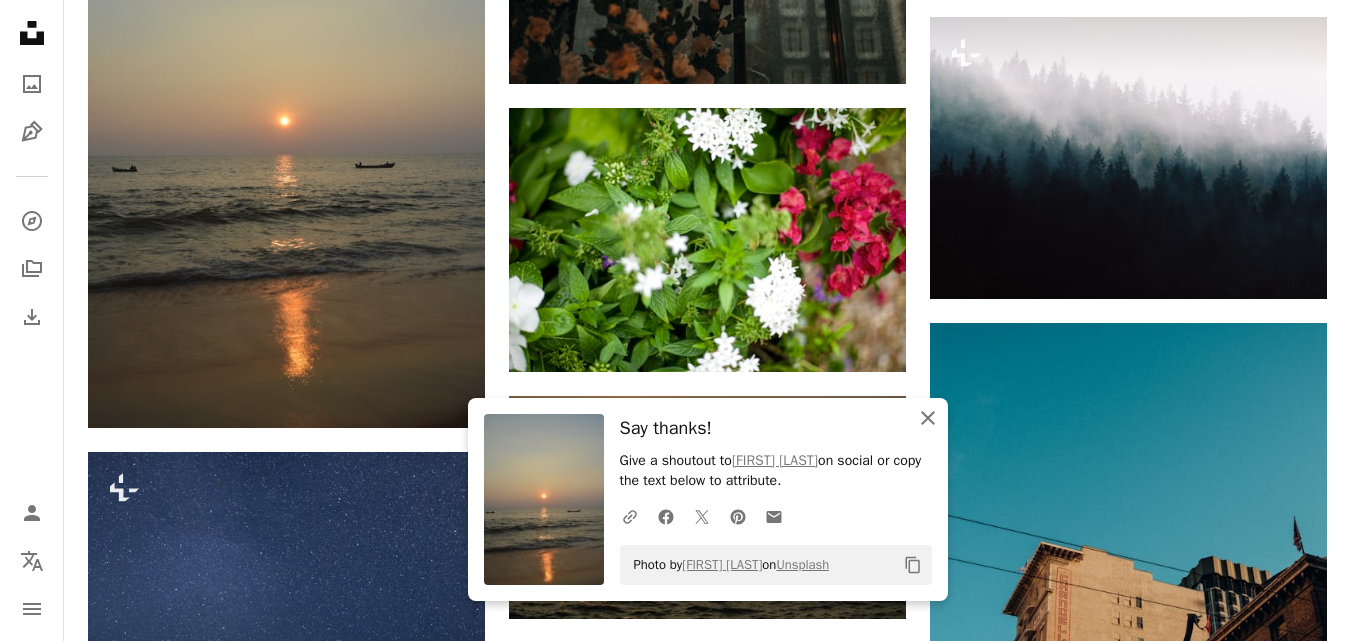 click on "An X shape" 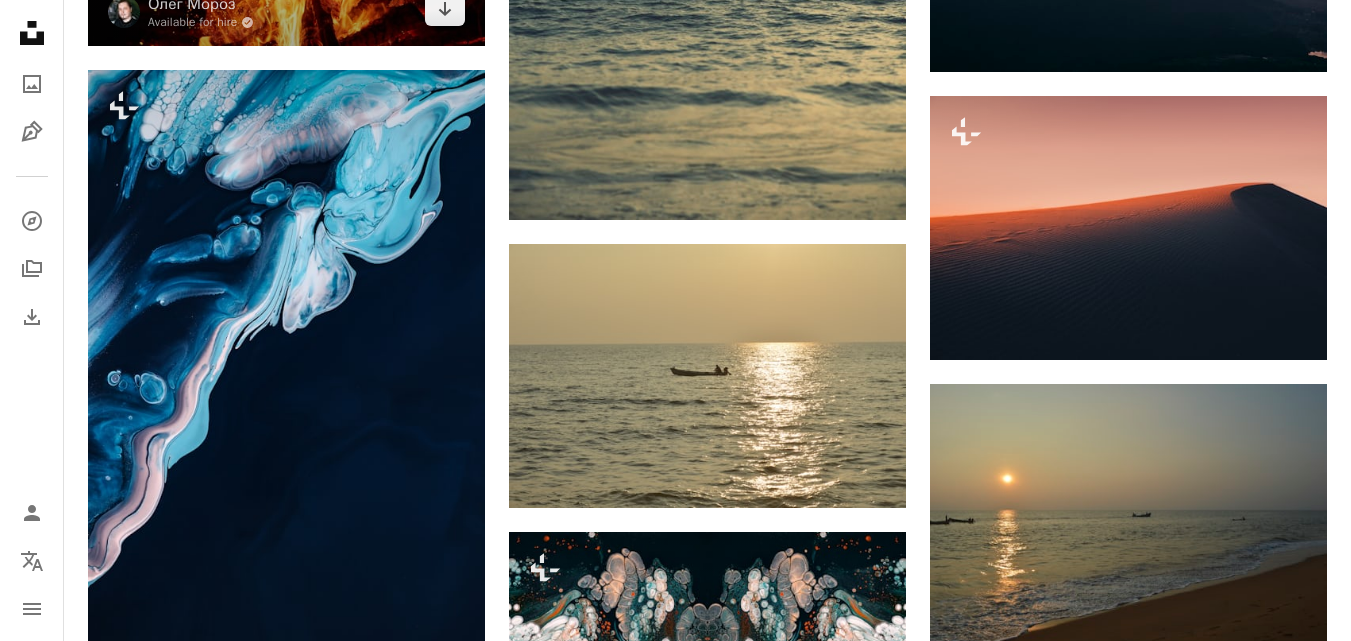 scroll, scrollTop: 50200, scrollLeft: 0, axis: vertical 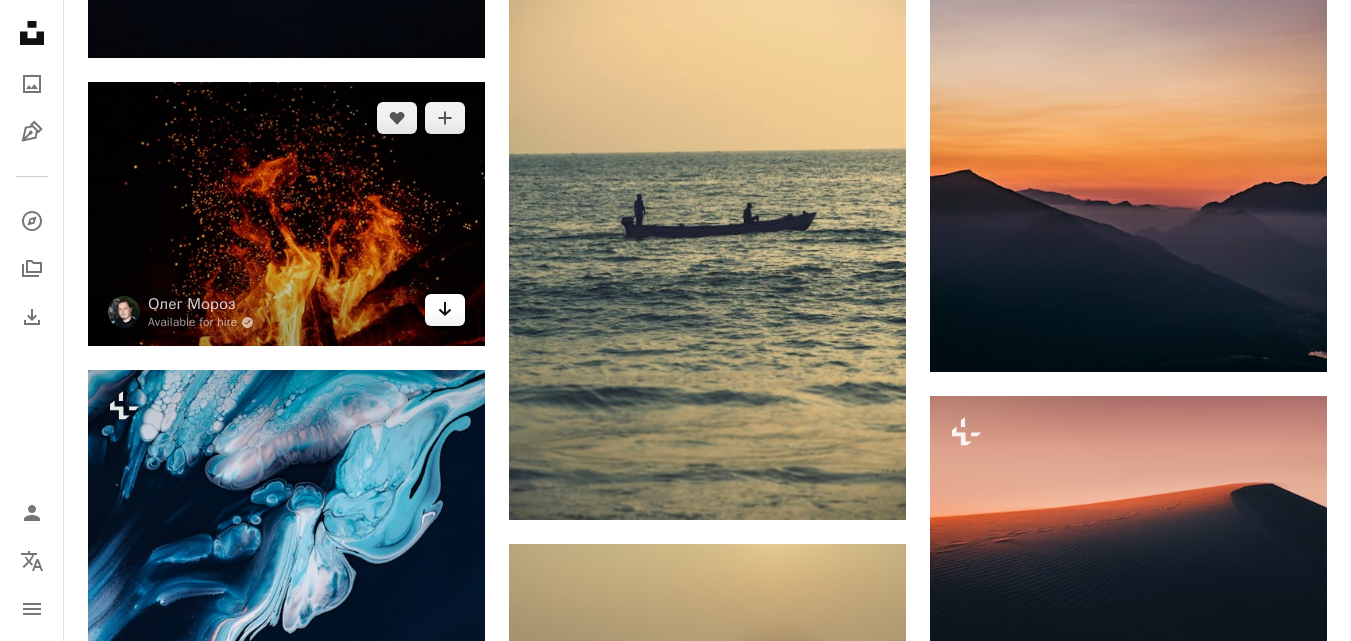 click on "Arrow pointing down" 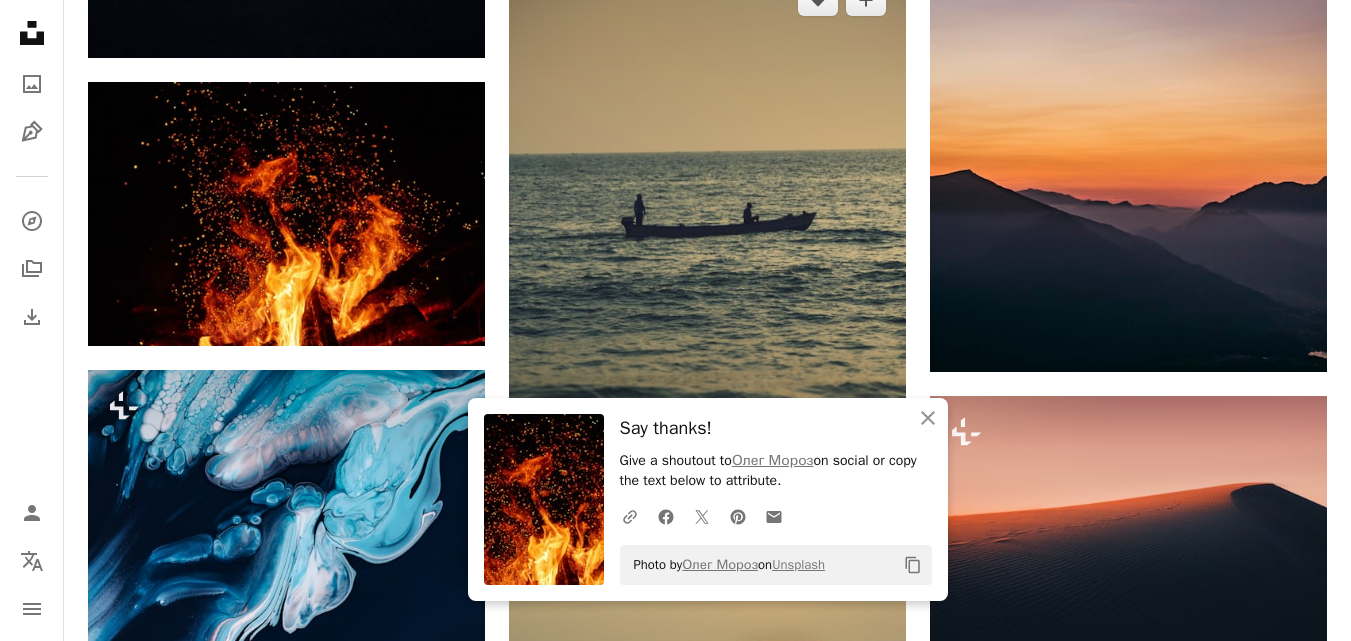 scroll, scrollTop: 50500, scrollLeft: 0, axis: vertical 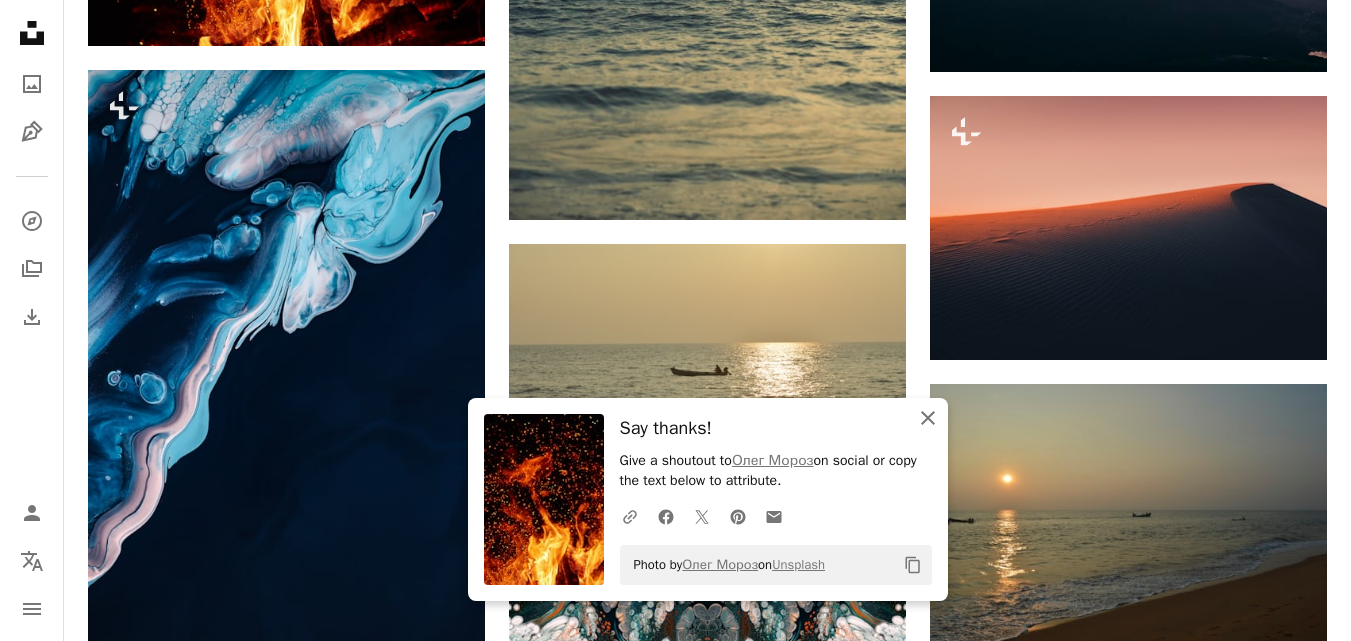 click on "An X shape" 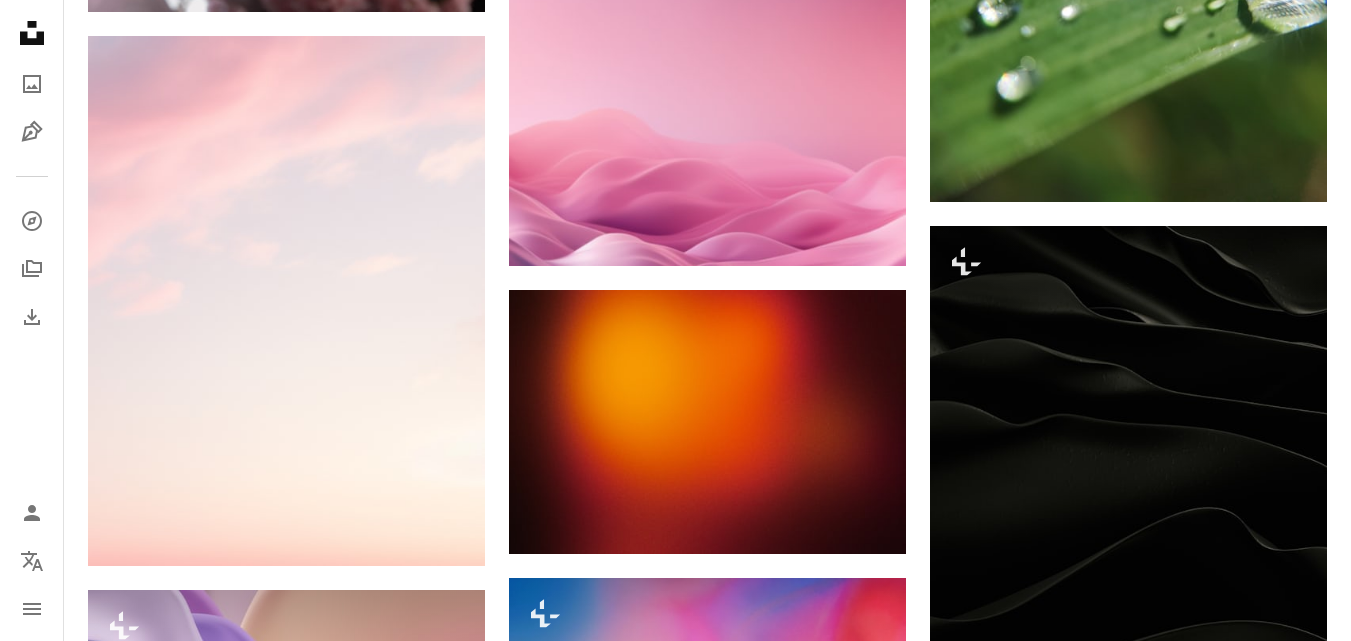 scroll, scrollTop: 69300, scrollLeft: 0, axis: vertical 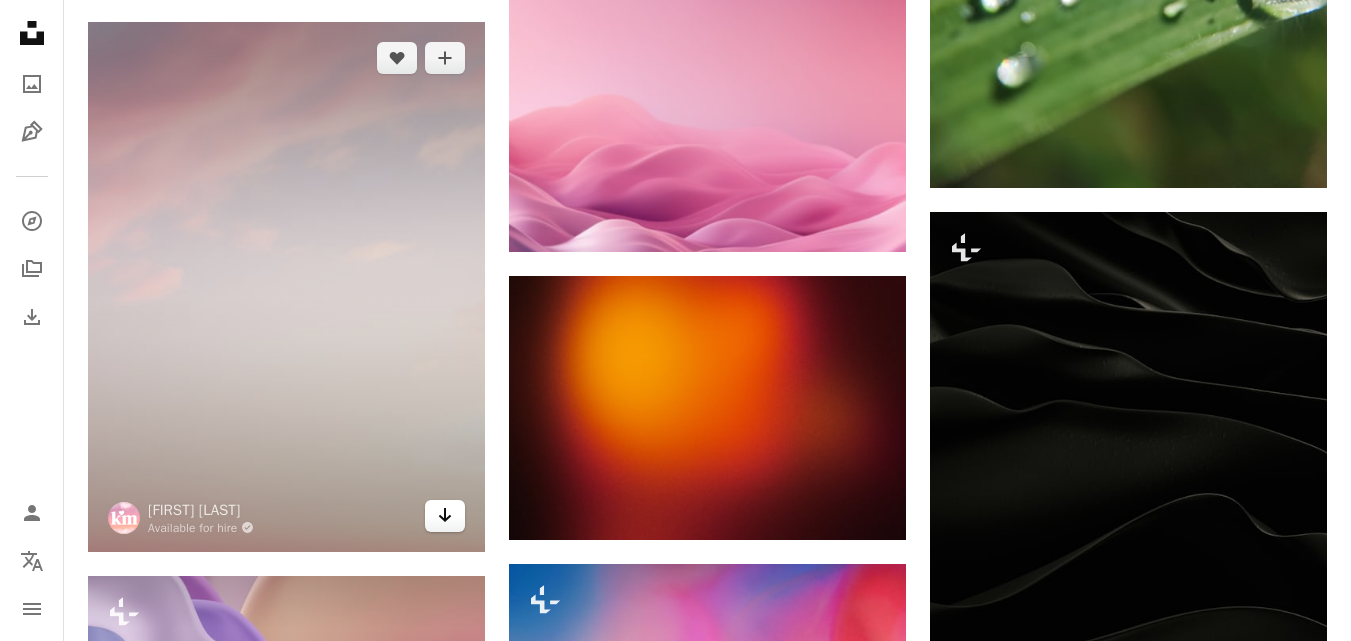 click on "Arrow pointing down" at bounding box center (445, 516) 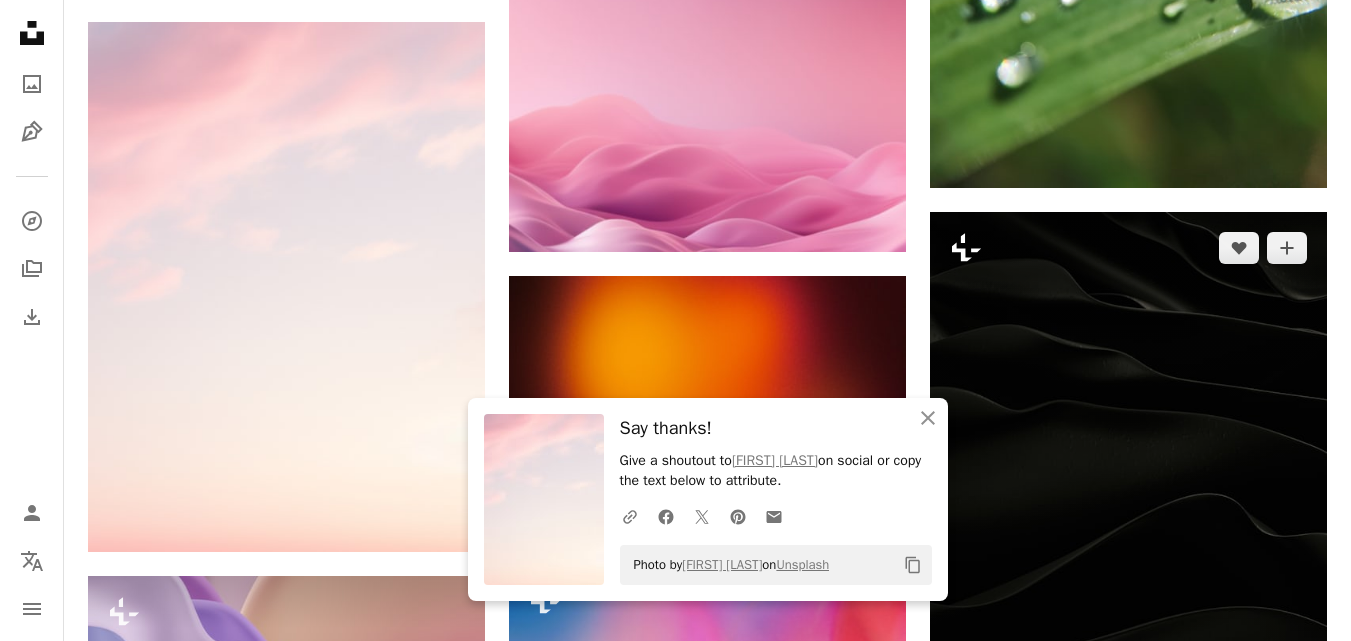 scroll, scrollTop: 69700, scrollLeft: 0, axis: vertical 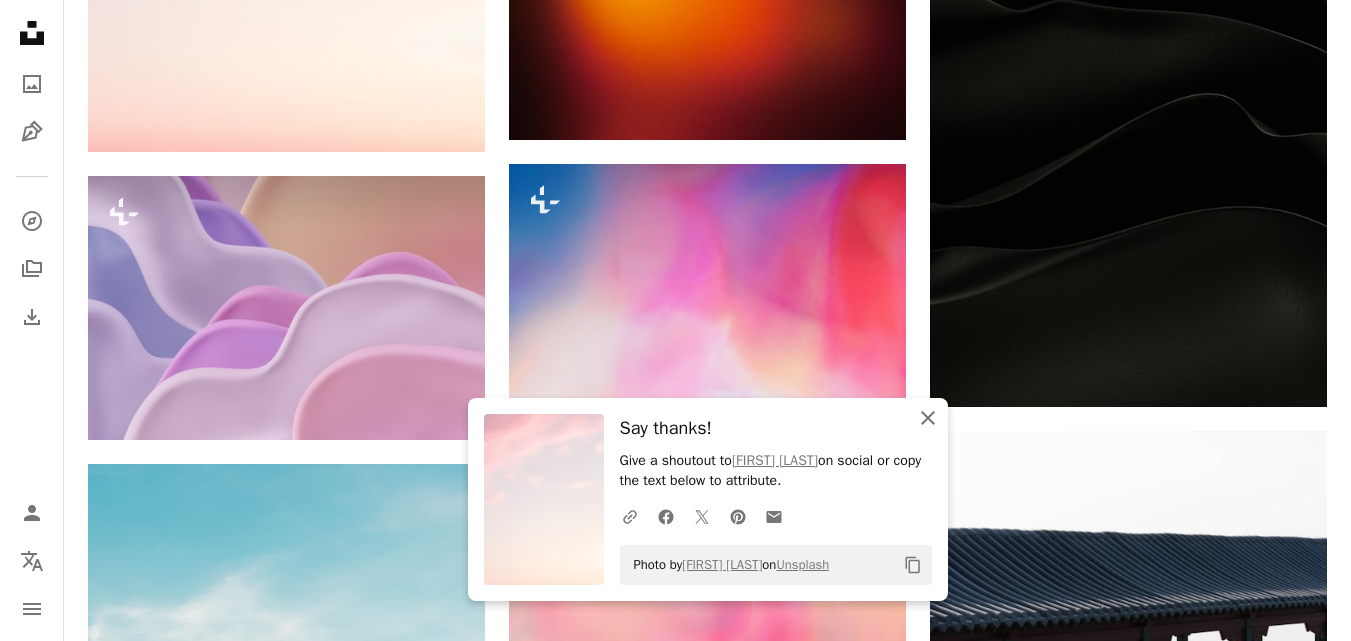 click on "An X shape" 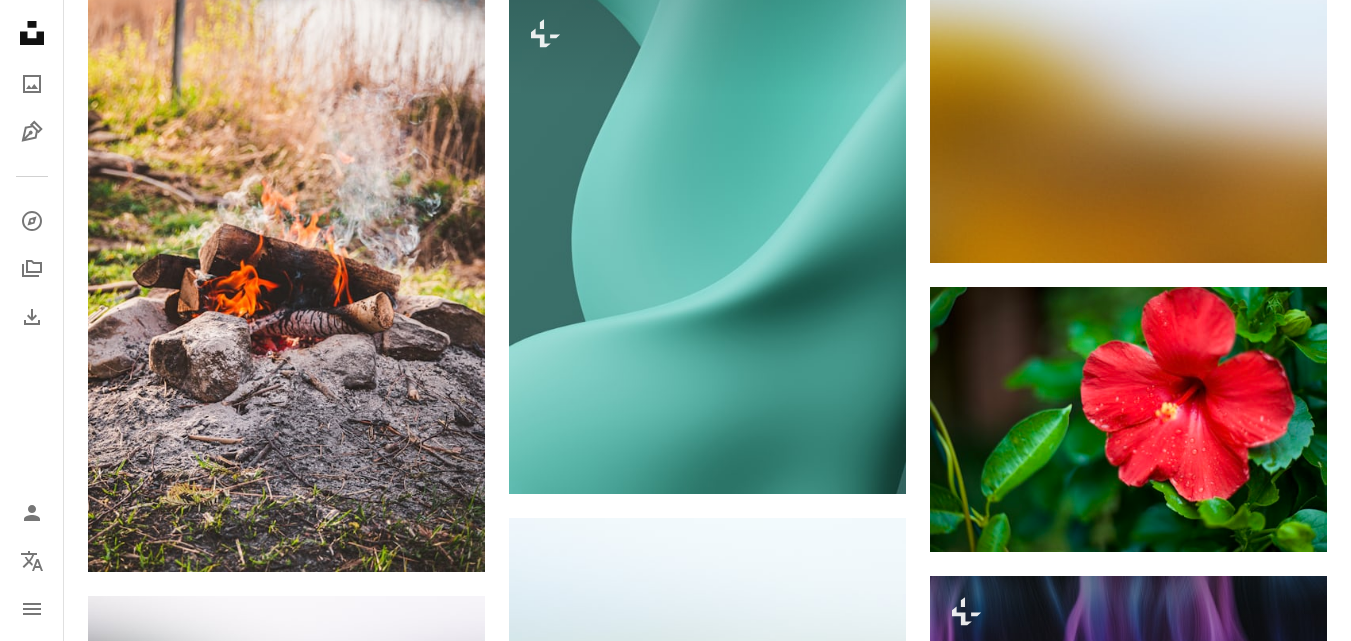 scroll, scrollTop: 72800, scrollLeft: 0, axis: vertical 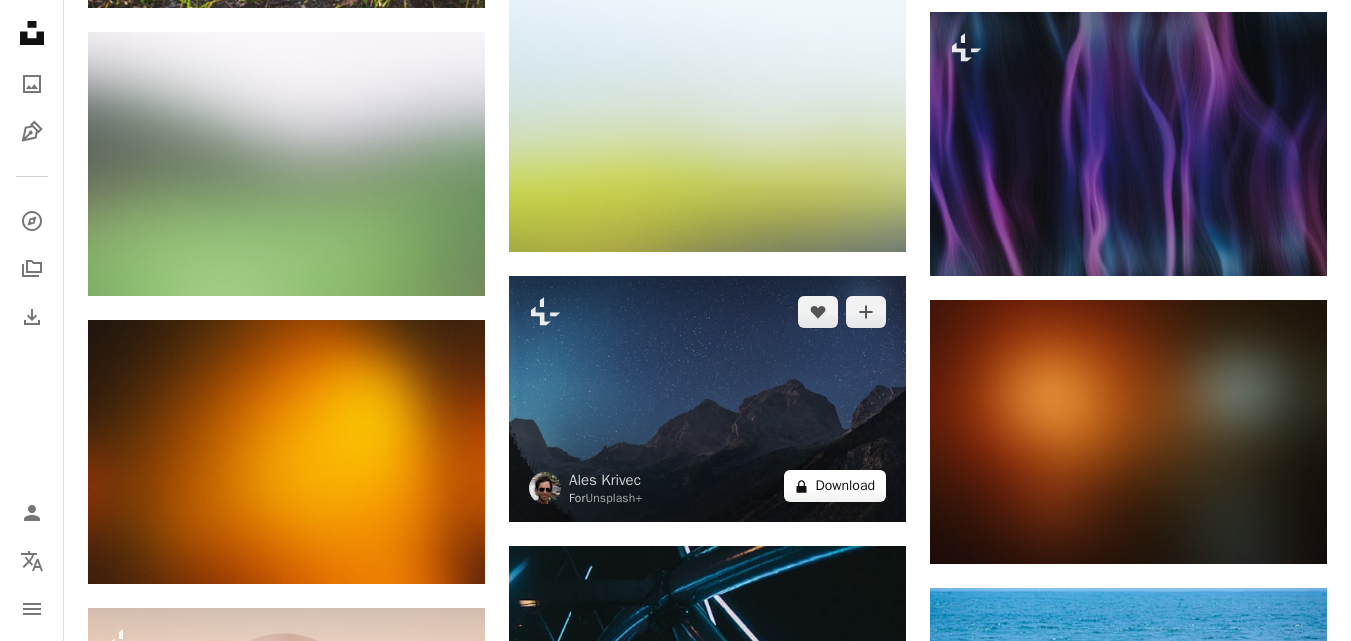 click on "A lock   Download" at bounding box center [835, 486] 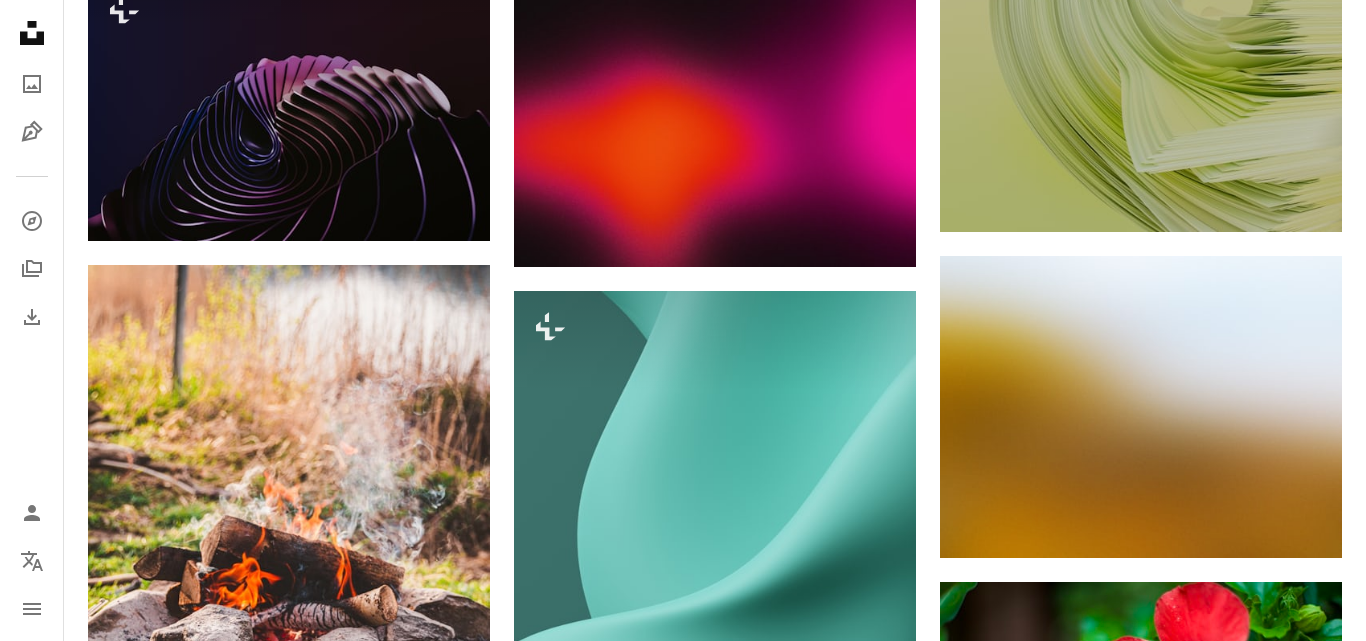 click on "An X shape Premium, ready to use images. Get unlimited access. A plus sign Members-only content added monthly A plus sign Unlimited royalty-free downloads A plus sign Illustrations  New A plus sign Enhanced legal protections yearly 66%  off monthly $12   $4 USD per month * Get  Unsplash+ * When paid annually, billed upfront  $48 Taxes where applicable. Renews automatically. Cancel anytime." at bounding box center (683, 6631) 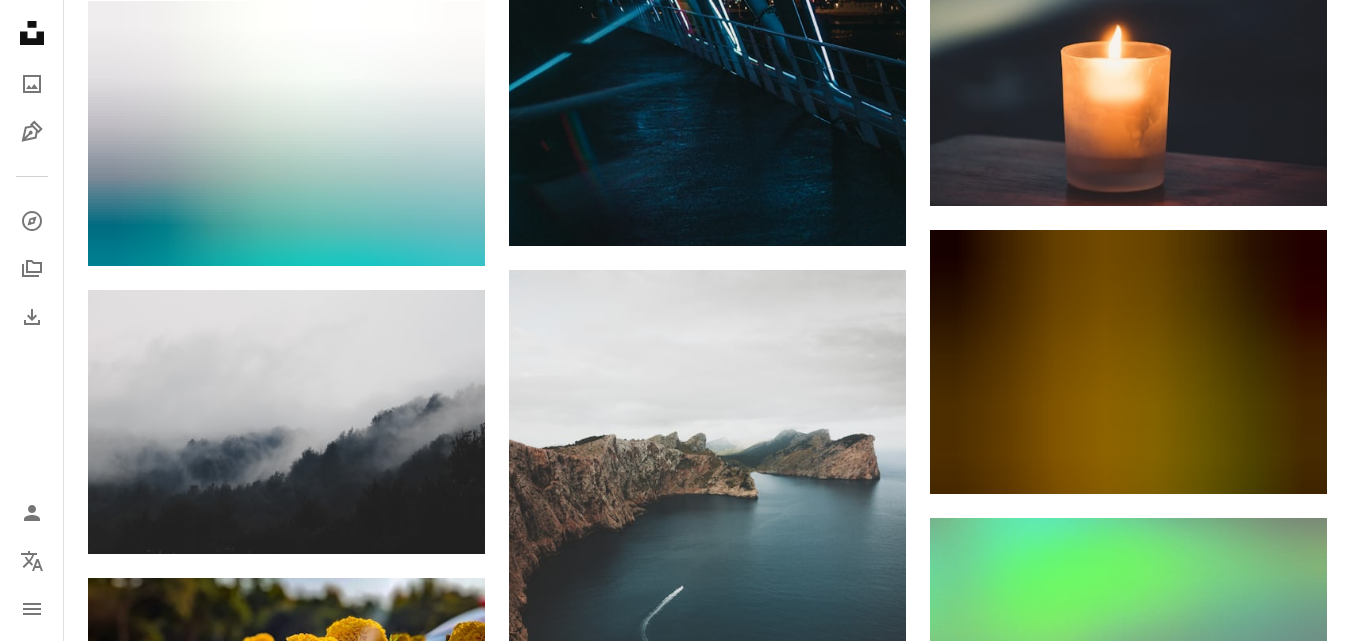 scroll, scrollTop: 73700, scrollLeft: 0, axis: vertical 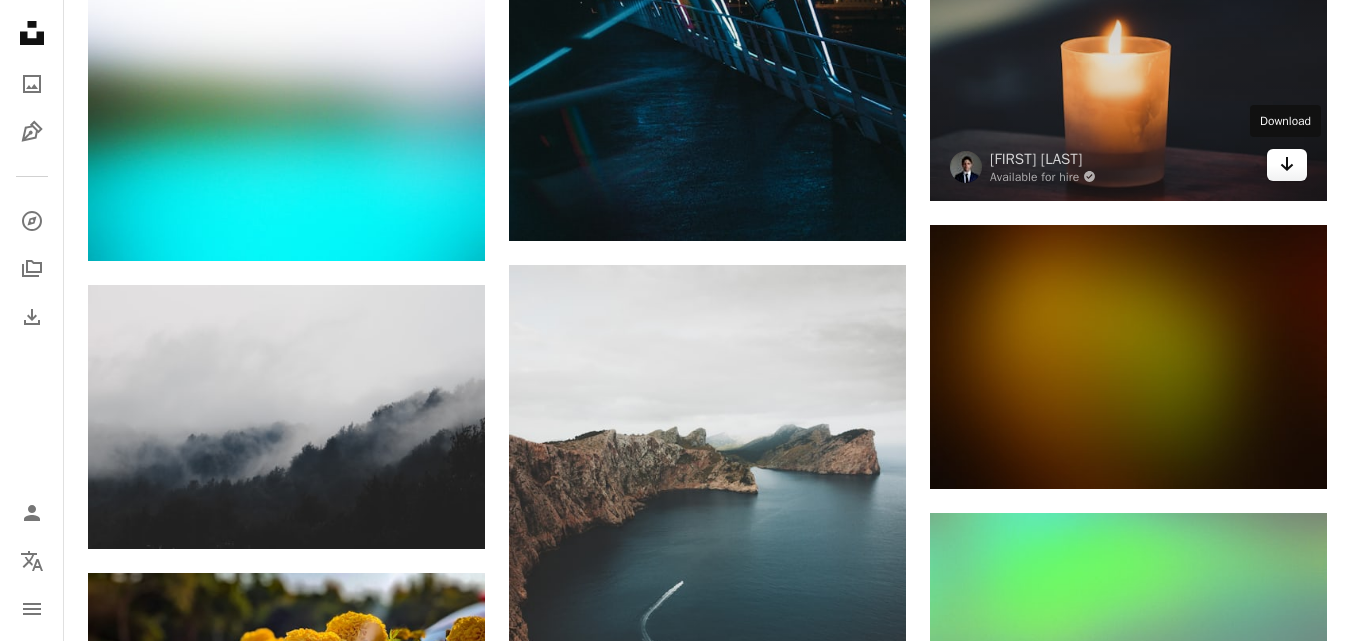 click on "Arrow pointing down" at bounding box center (1287, 165) 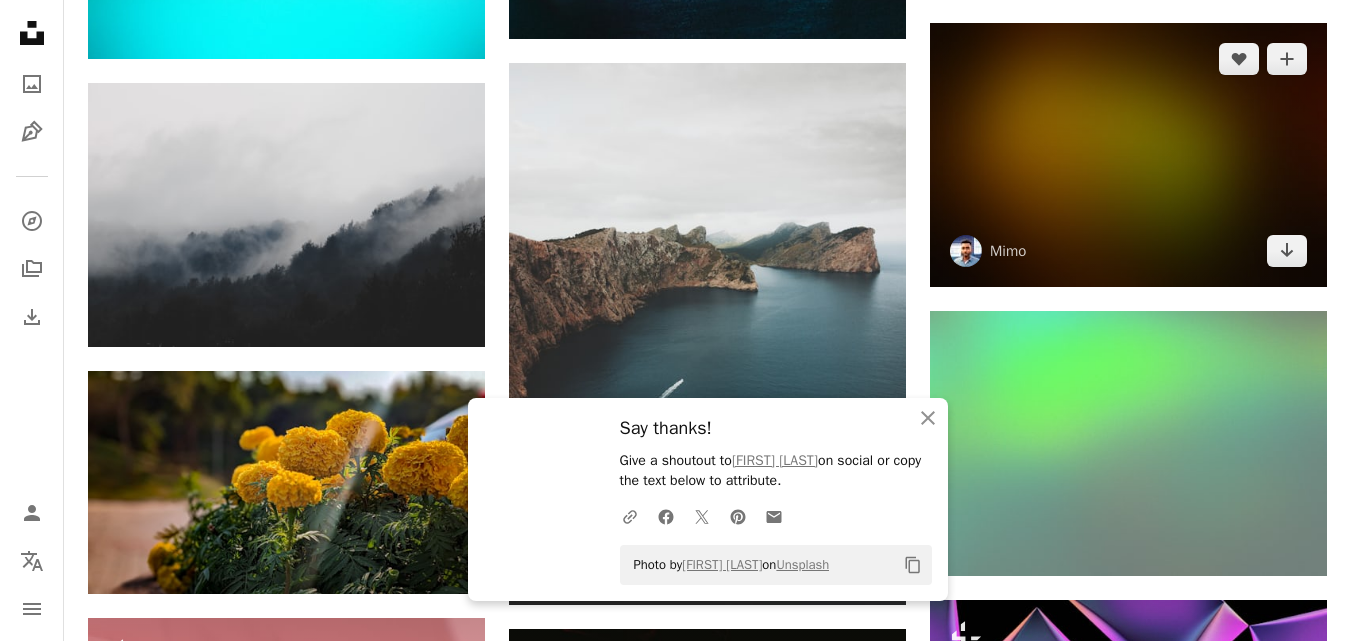 scroll, scrollTop: 74200, scrollLeft: 0, axis: vertical 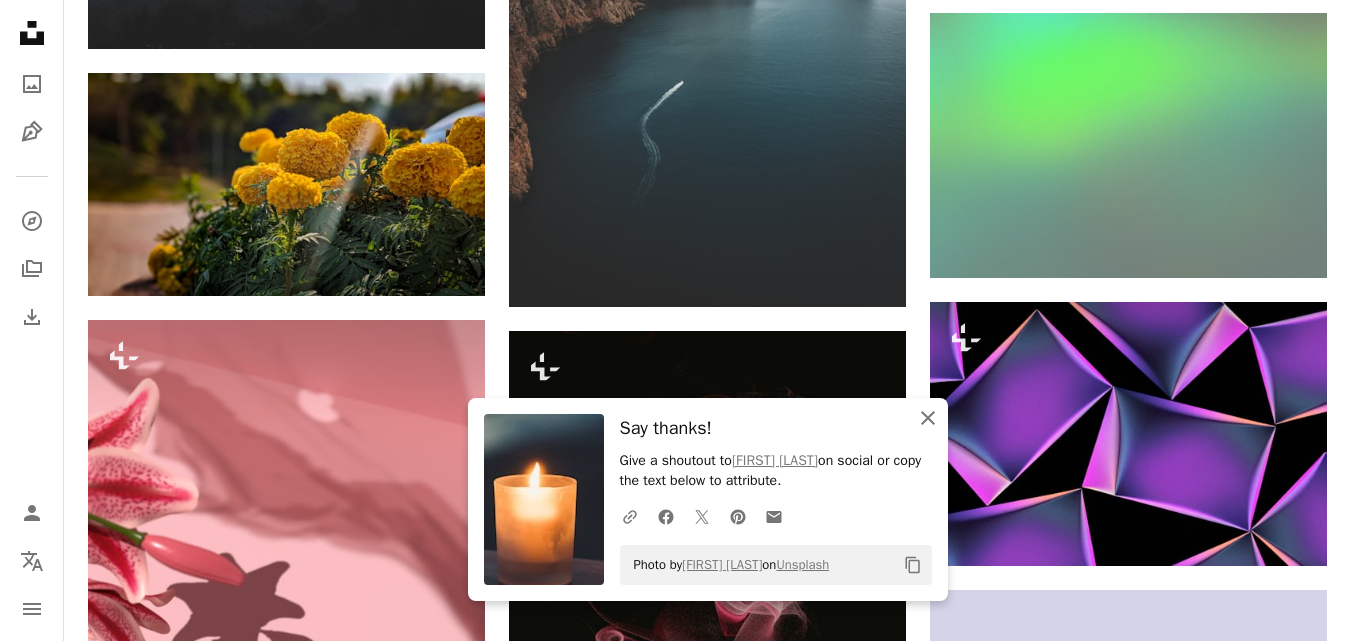 click on "An X shape" 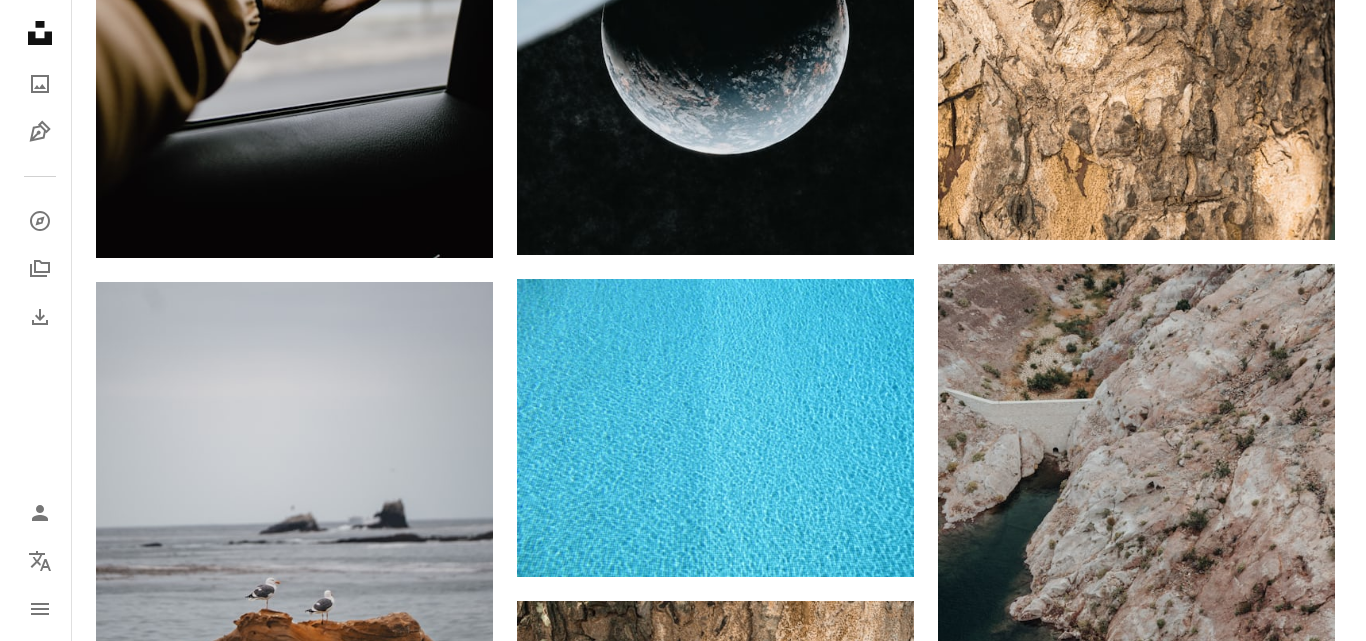 scroll, scrollTop: 85400, scrollLeft: 0, axis: vertical 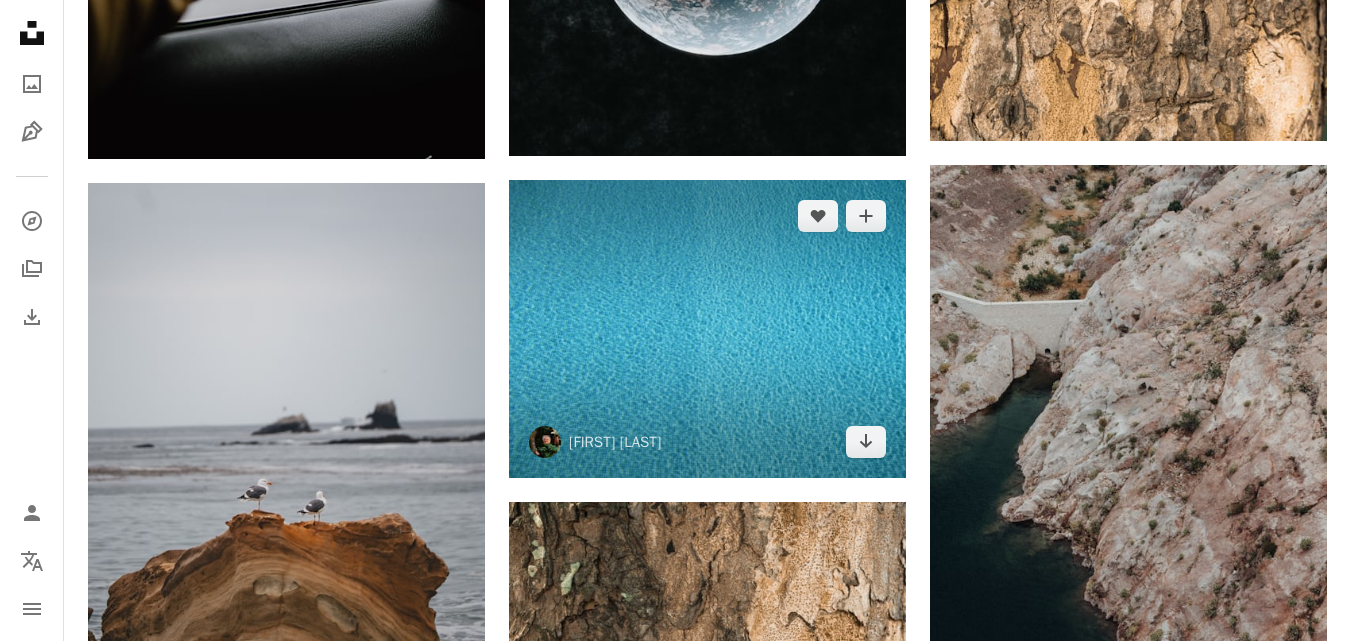 click at bounding box center (707, 329) 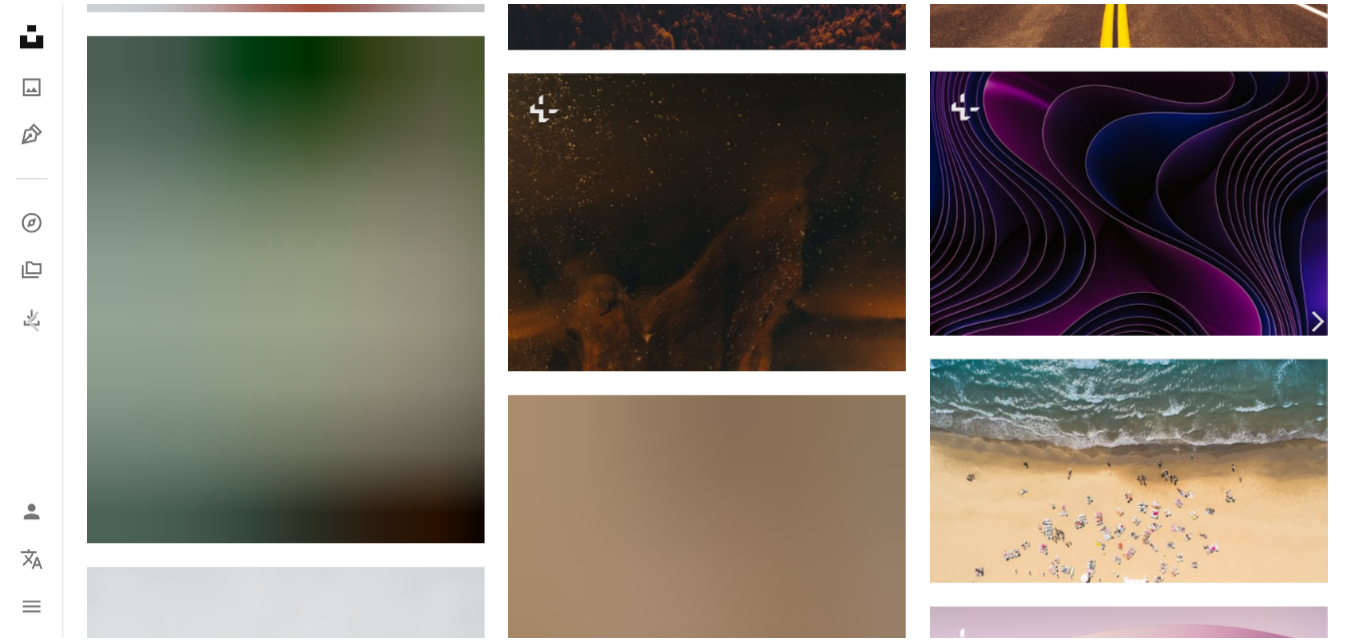 scroll, scrollTop: 3500, scrollLeft: 0, axis: vertical 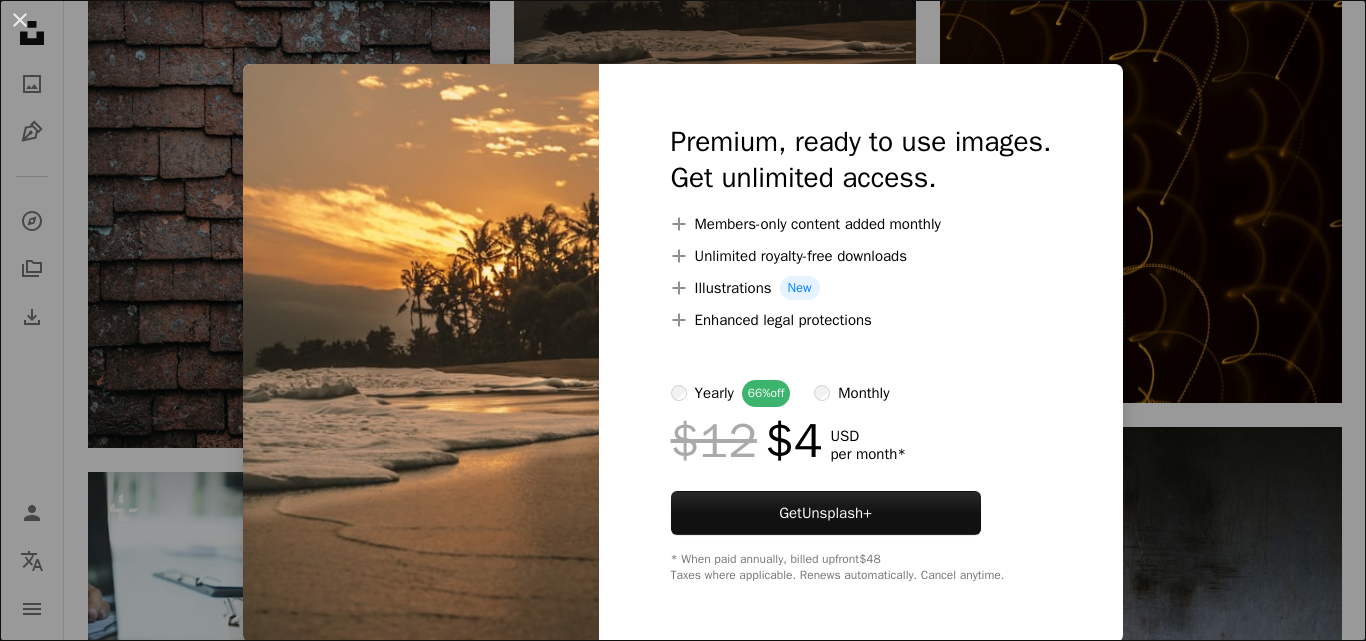 click on "An X shape Premium, ready to use images. Get unlimited access. A plus sign Members-only content added monthly A plus sign Unlimited royalty-free downloads A plus sign Illustrations  New A plus sign Enhanced legal protections yearly 66%  off monthly $12   $4 USD per month * Get  Unsplash+ * When paid annually, billed upfront  $48 Taxes where applicable. Renews automatically. Cancel anytime." at bounding box center (683, 320) 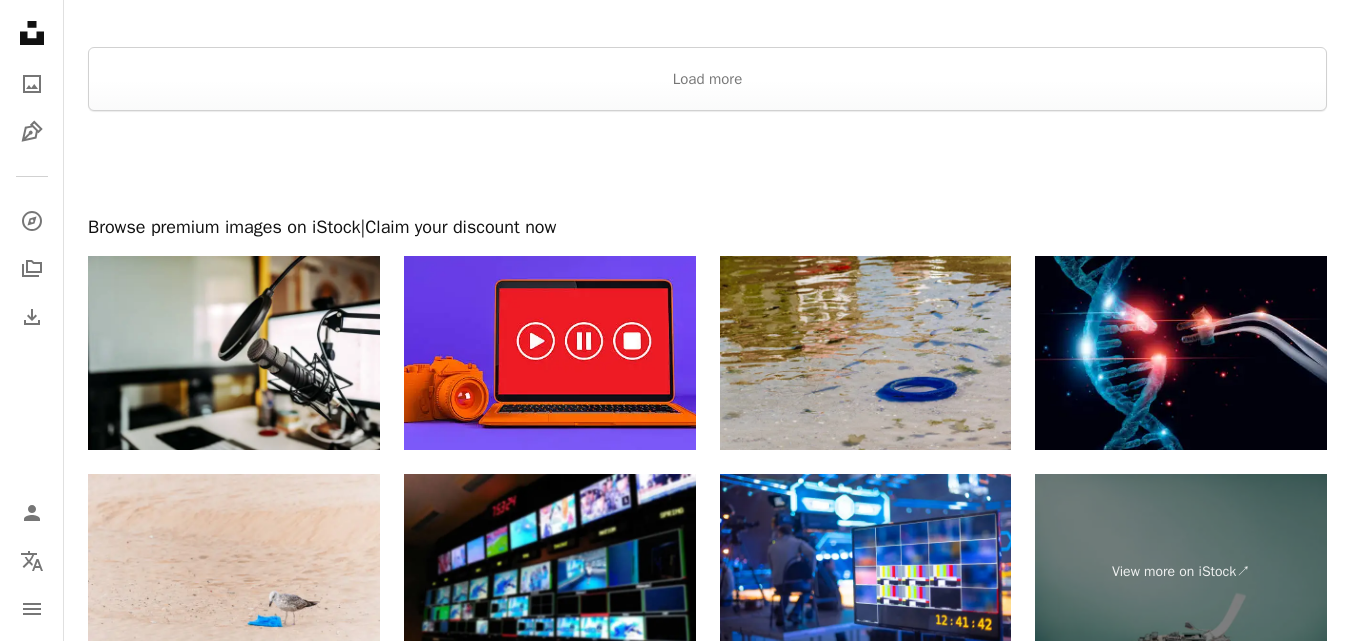 scroll, scrollTop: 4400, scrollLeft: 0, axis: vertical 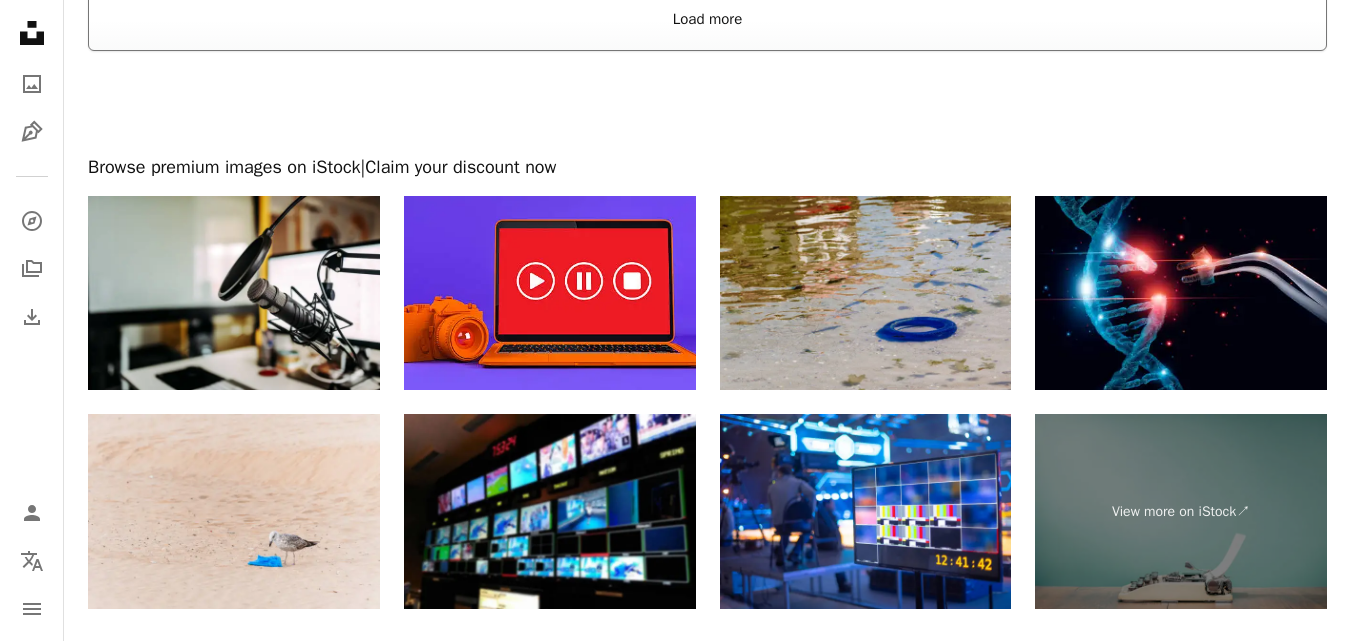 click on "Load more" at bounding box center (707, 19) 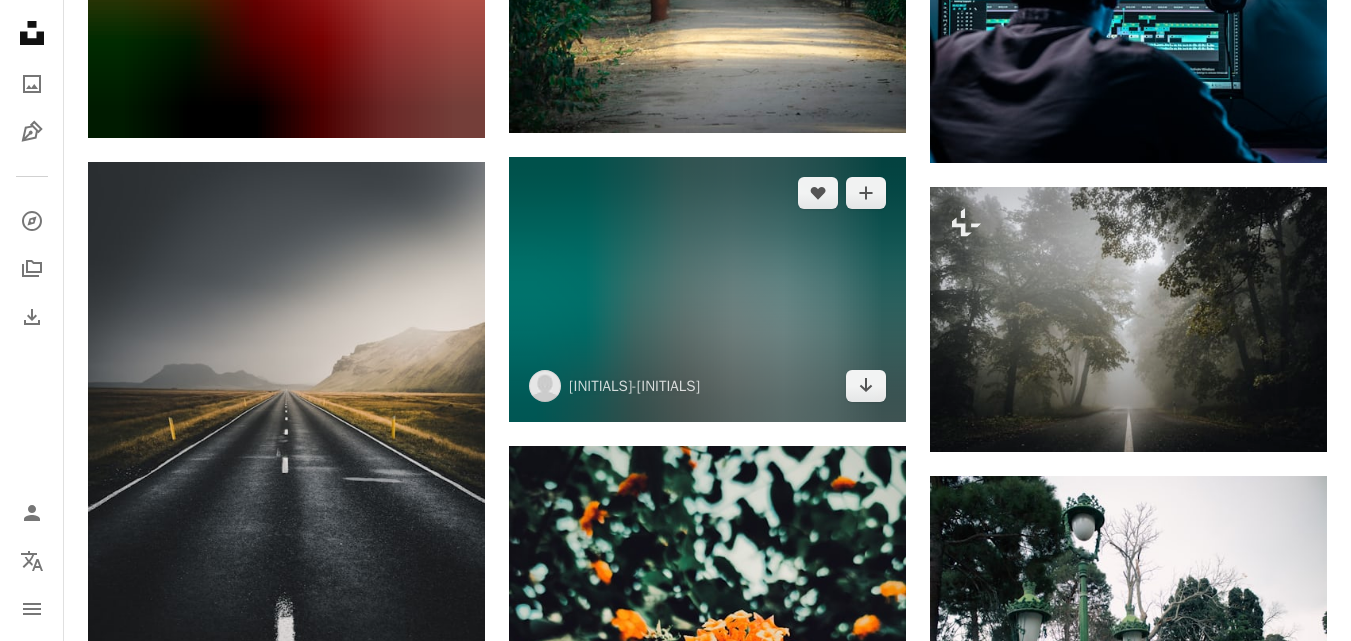 scroll, scrollTop: 6800, scrollLeft: 0, axis: vertical 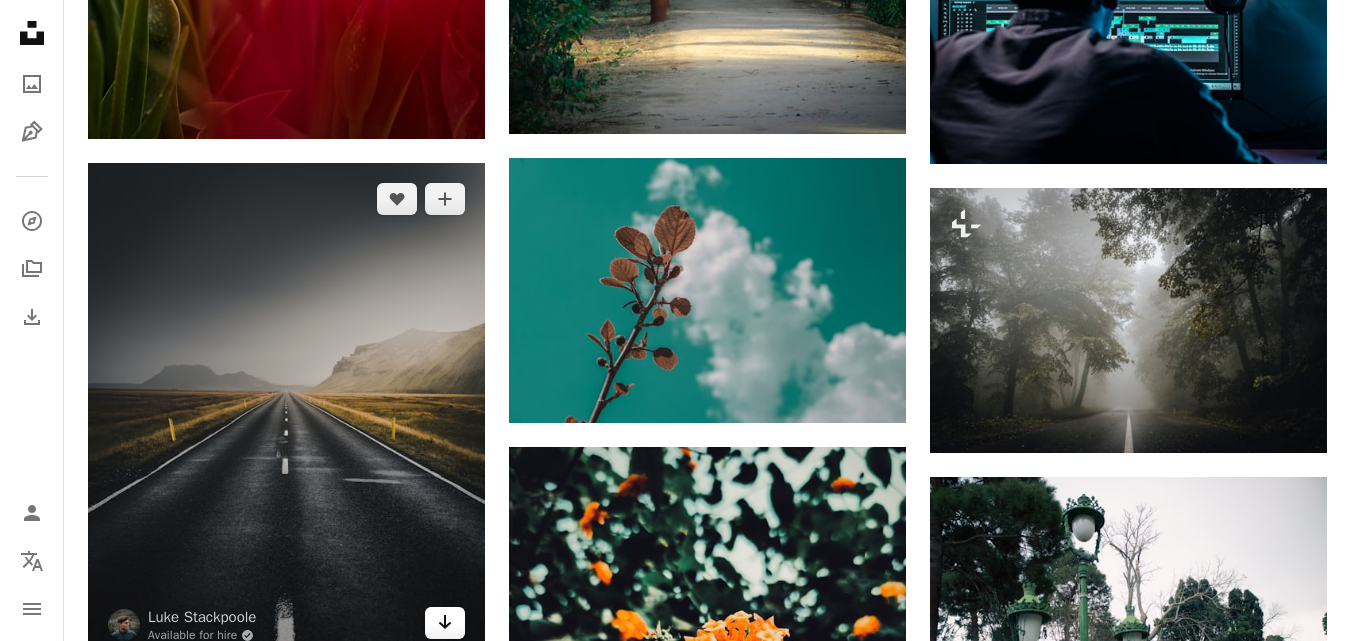 click on "Arrow pointing down" 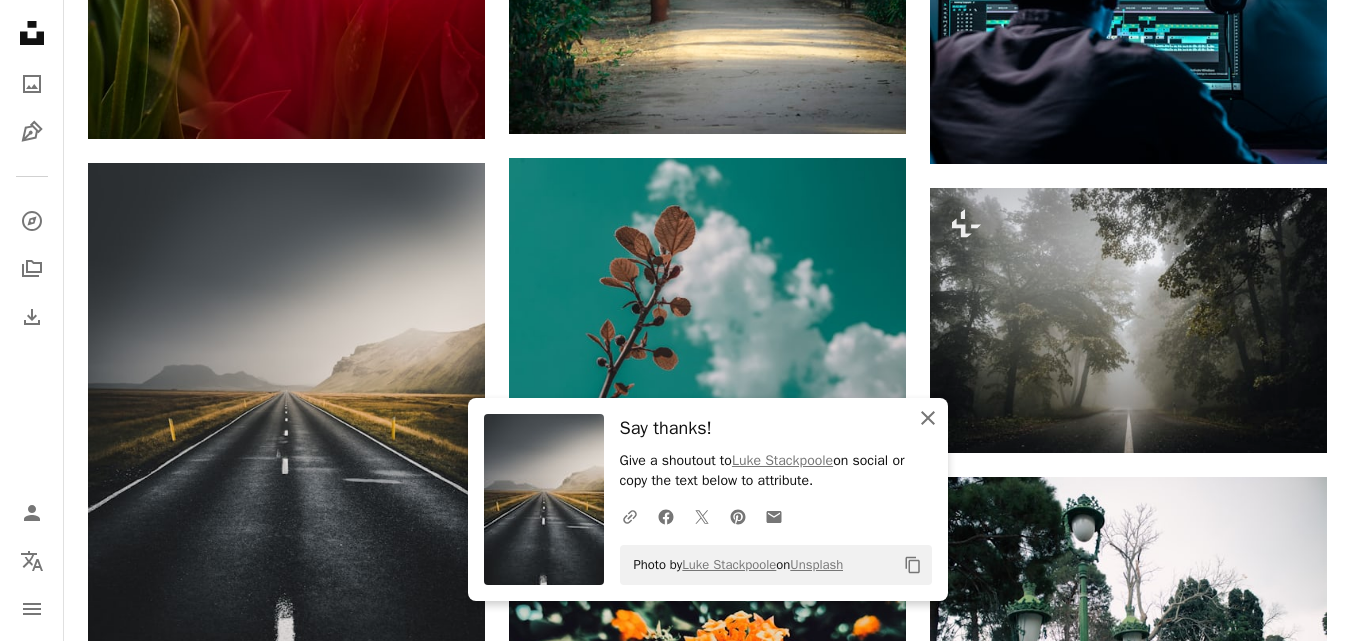 click on "An X shape" 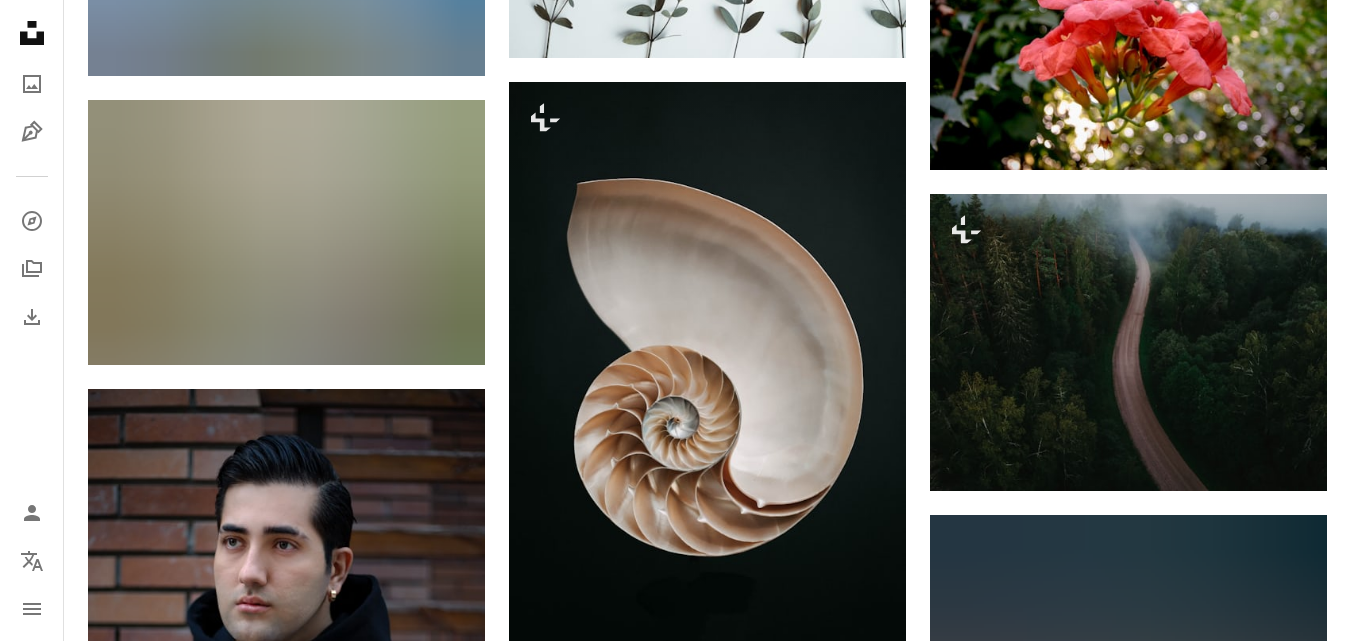 scroll, scrollTop: 15900, scrollLeft: 0, axis: vertical 